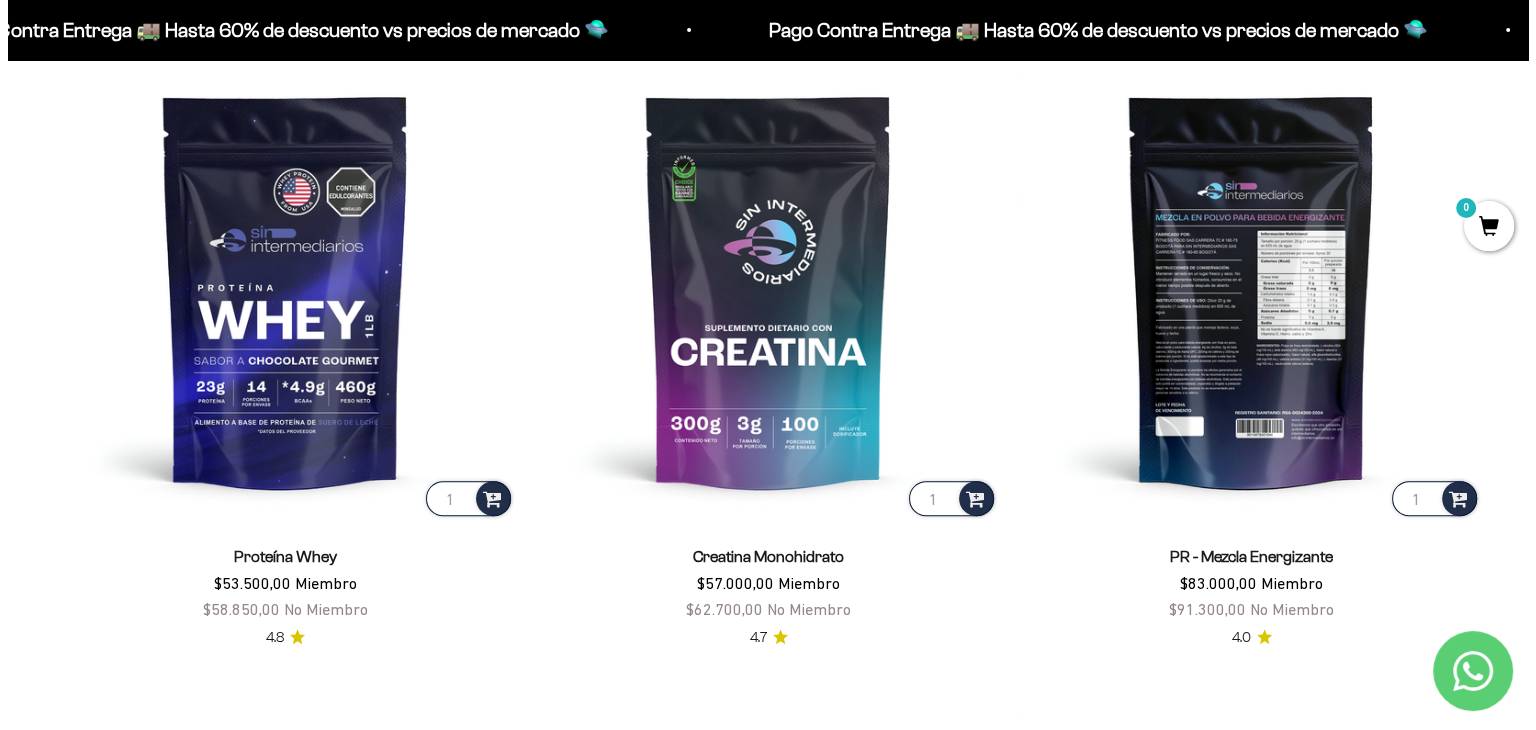 scroll, scrollTop: 1000, scrollLeft: 0, axis: vertical 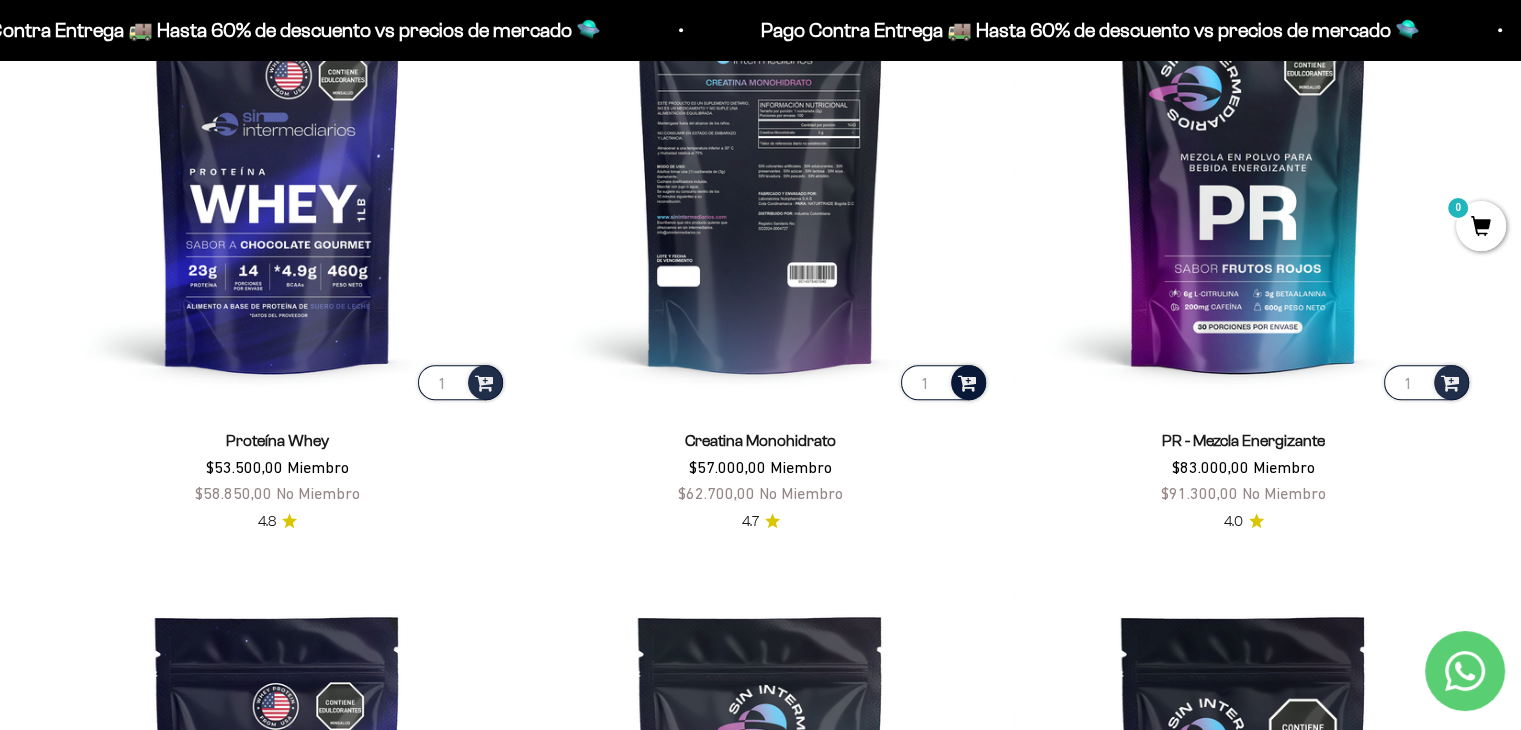 click at bounding box center (967, 381) 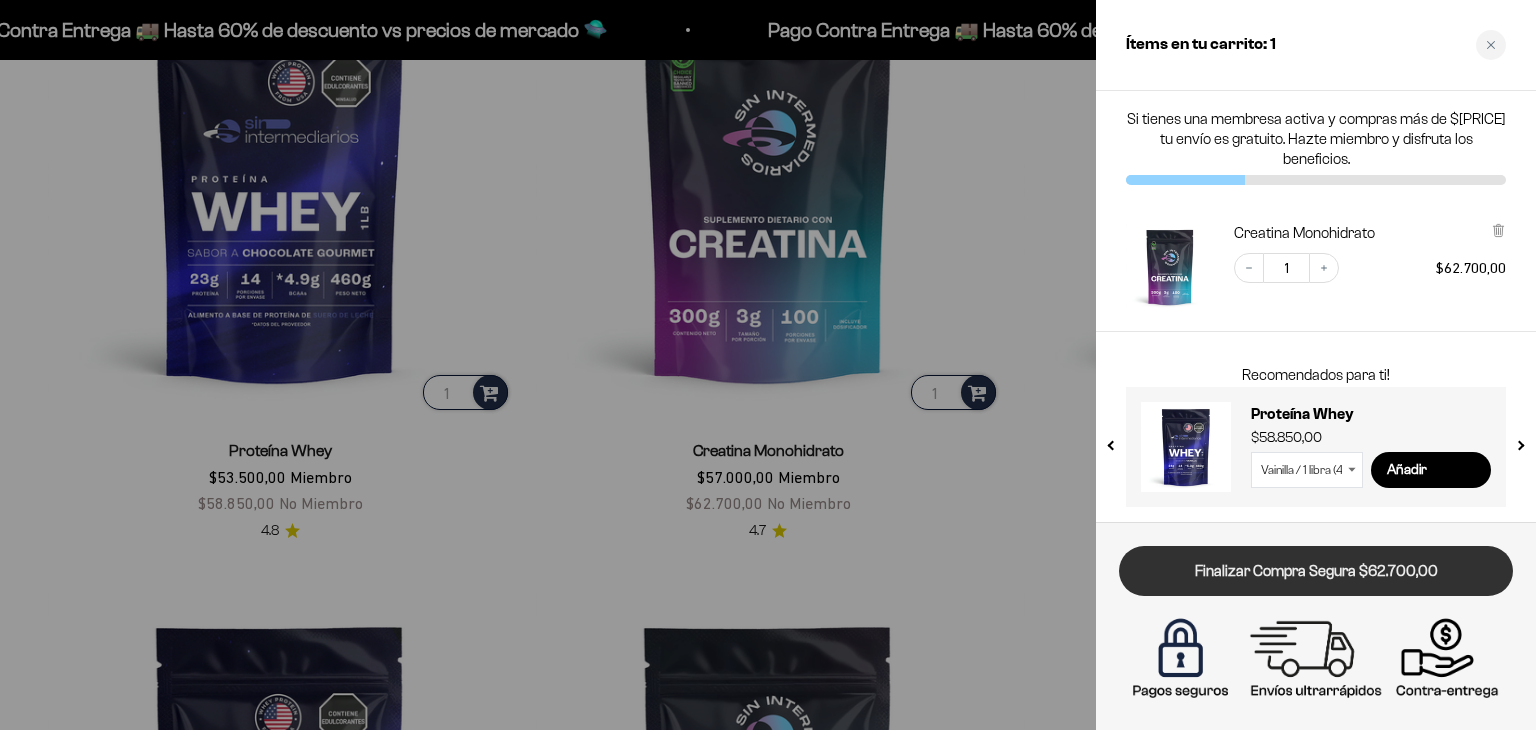 click on "Finalizar Compra Segura $62.700,00" at bounding box center (1316, 571) 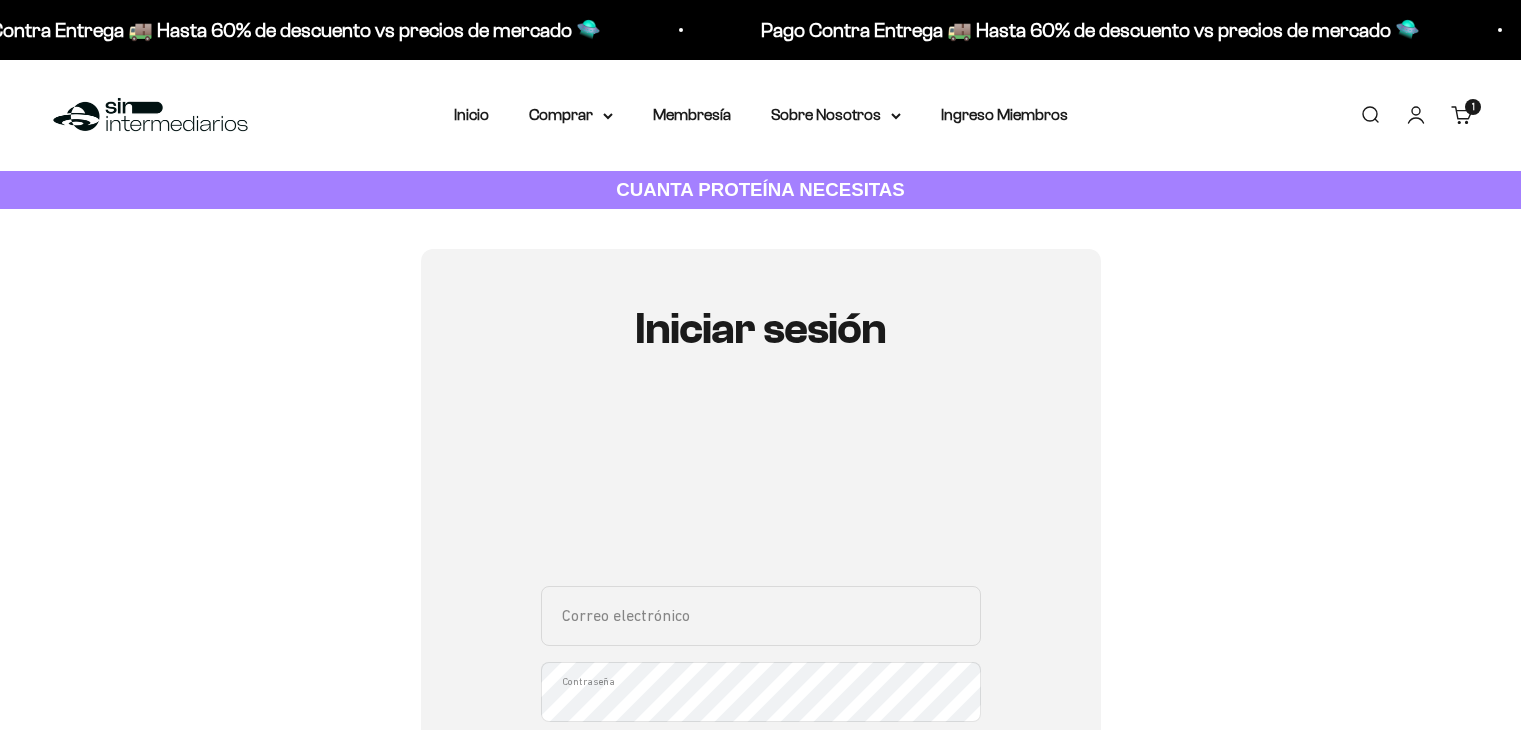 scroll, scrollTop: 0, scrollLeft: 0, axis: both 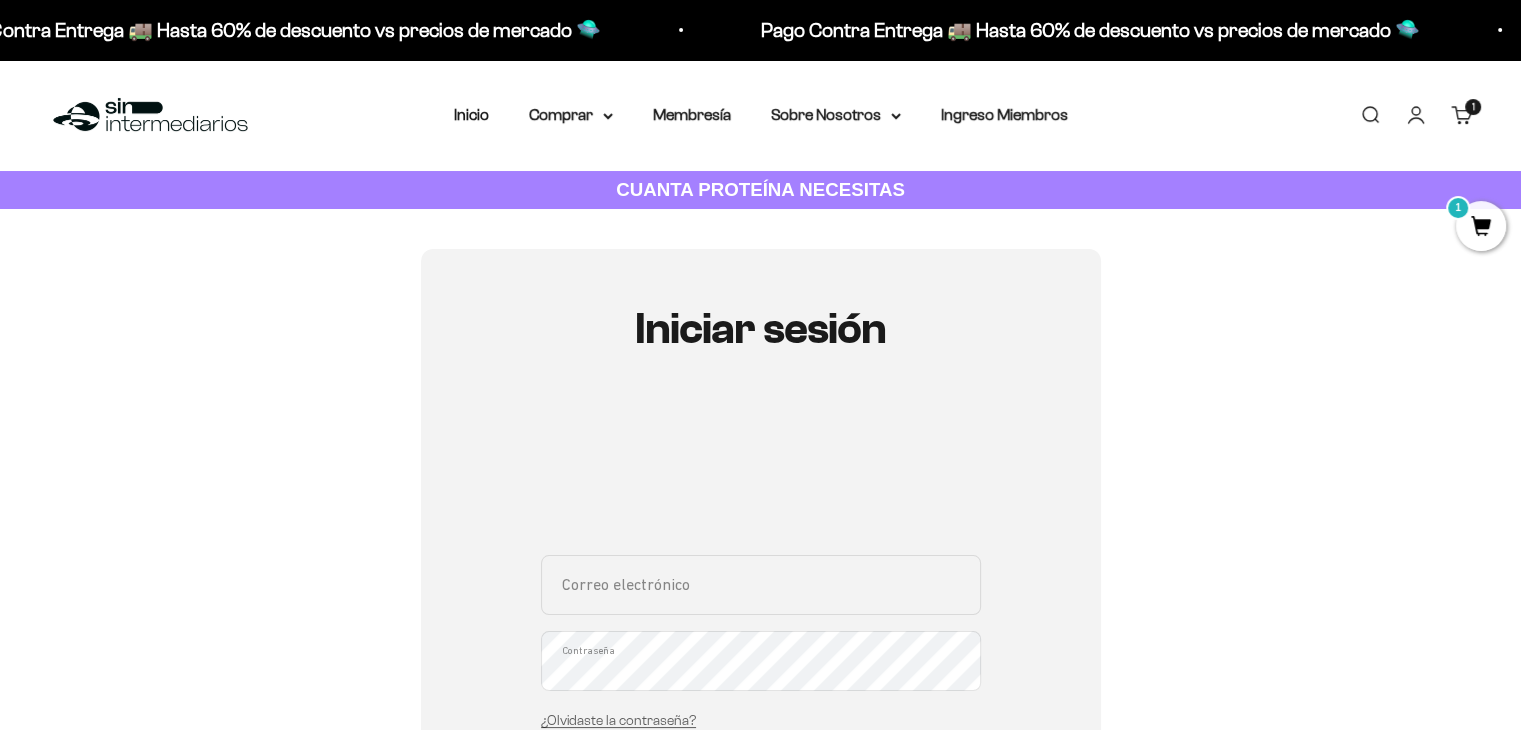 click on "Correo electrónico" at bounding box center [761, 585] 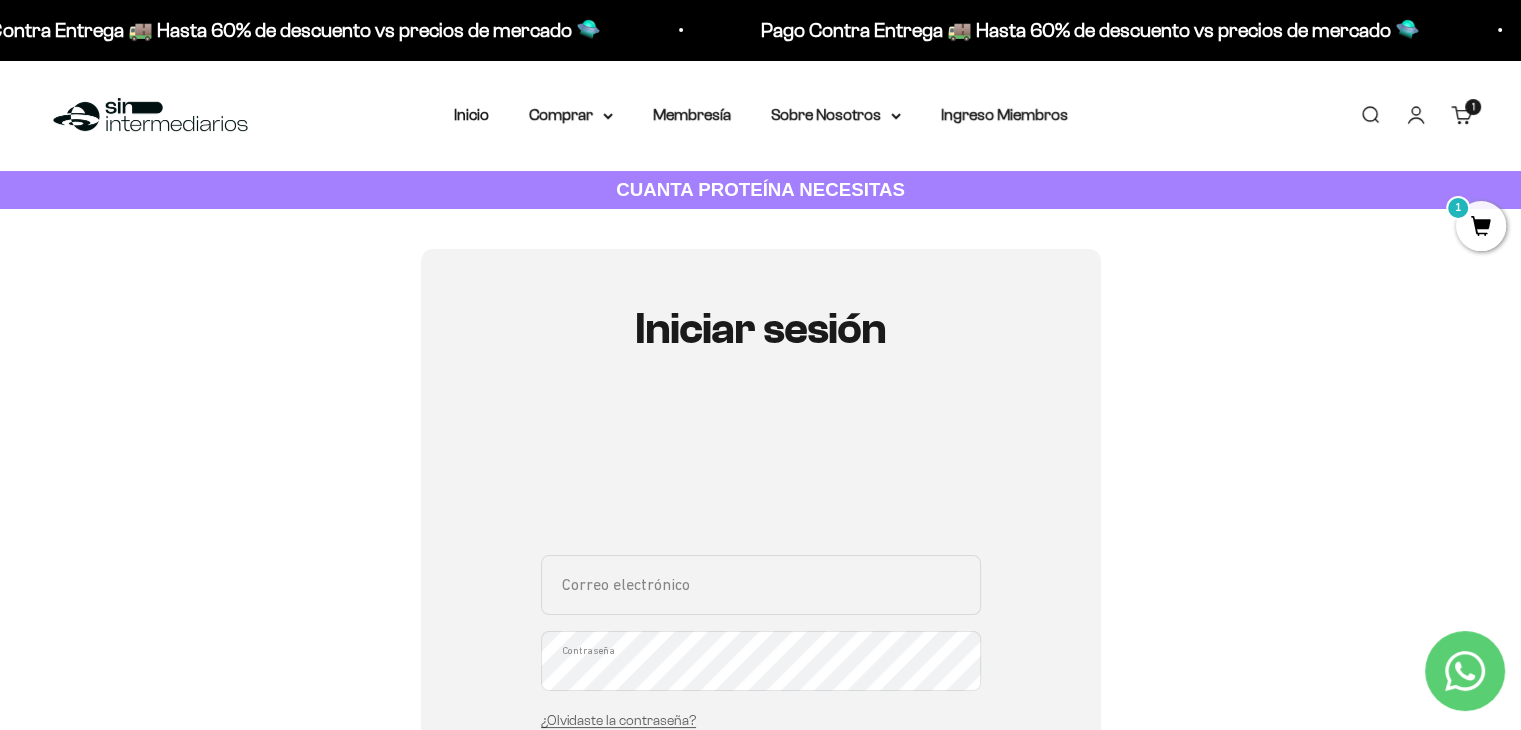 type on "[EMAIL]" 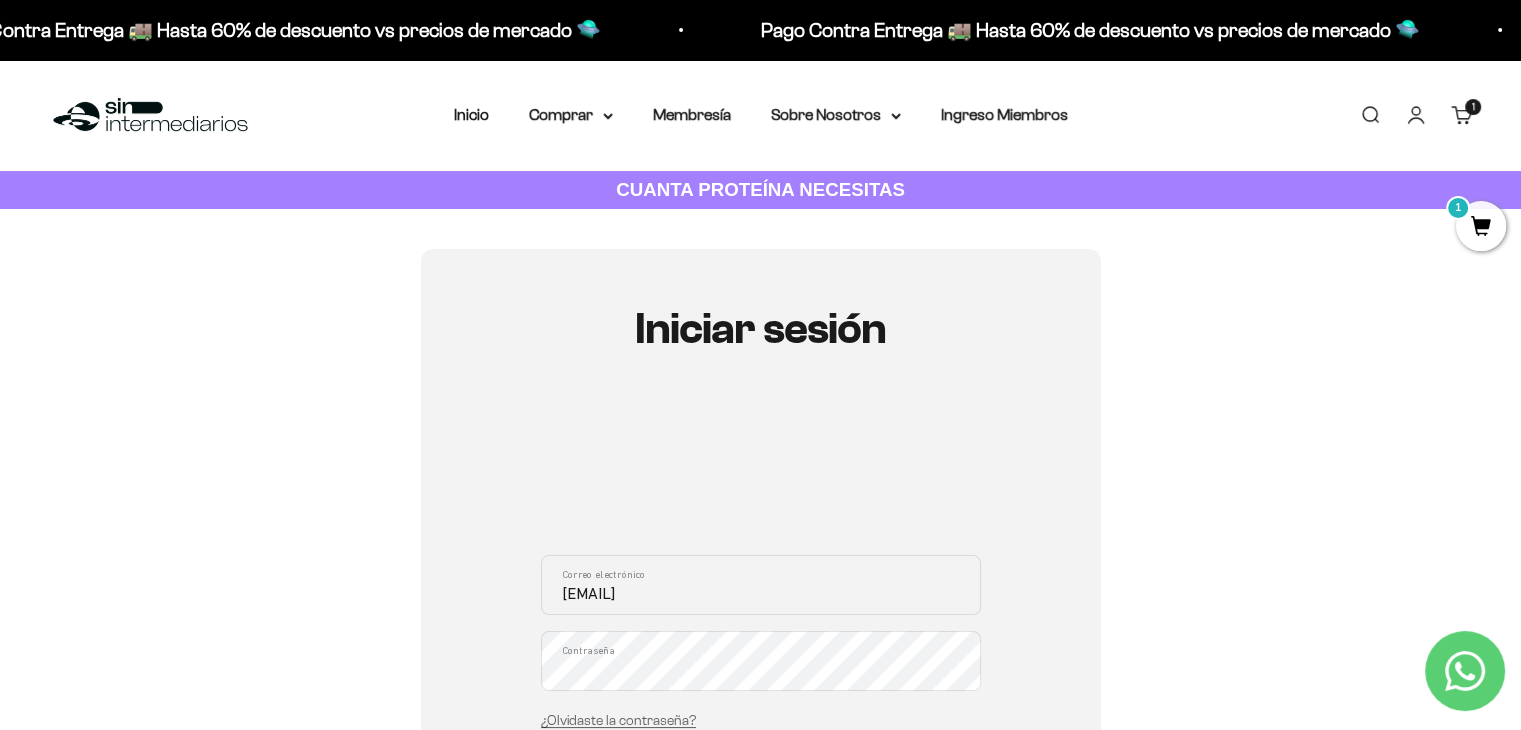 scroll, scrollTop: 200, scrollLeft: 0, axis: vertical 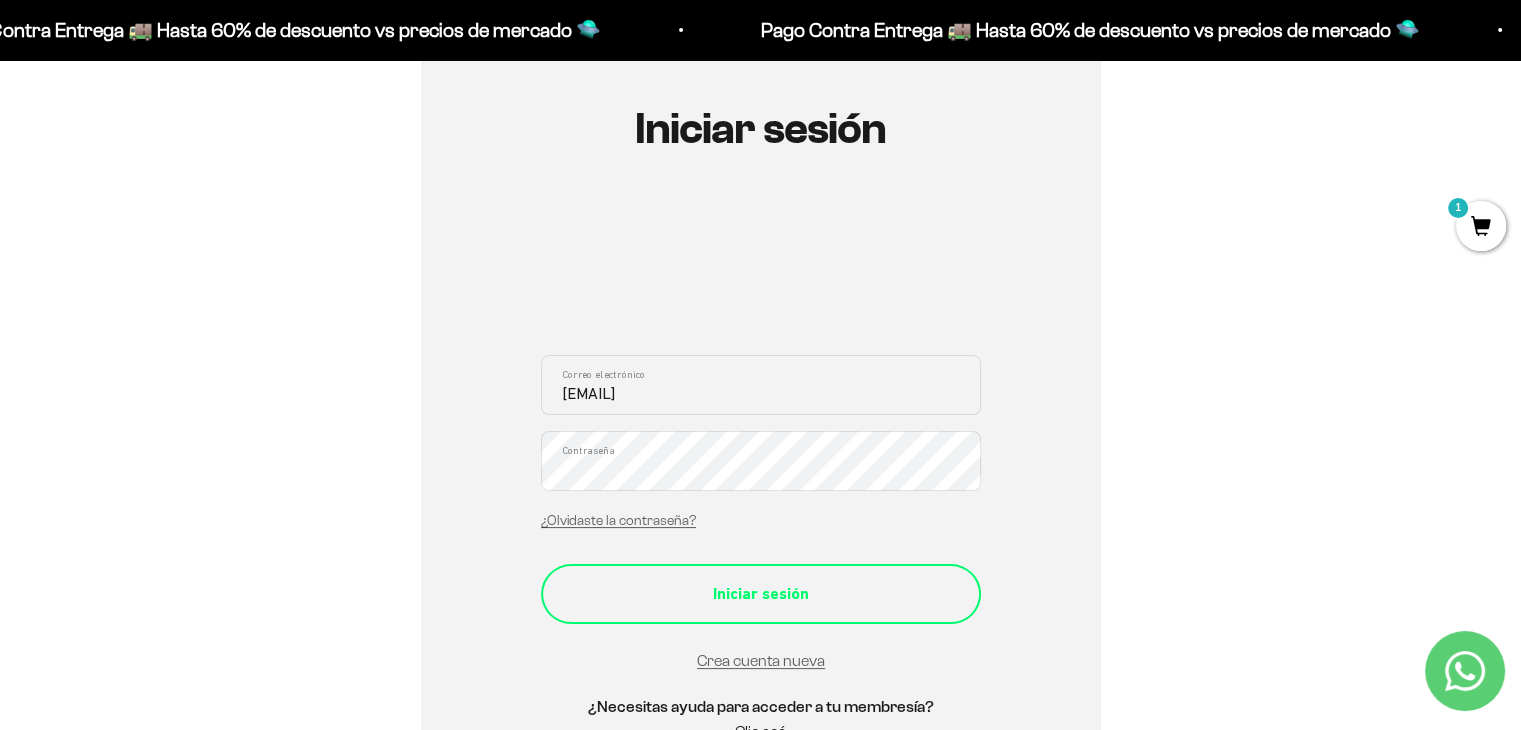 click on "Iniciar sesión" at bounding box center (761, 594) 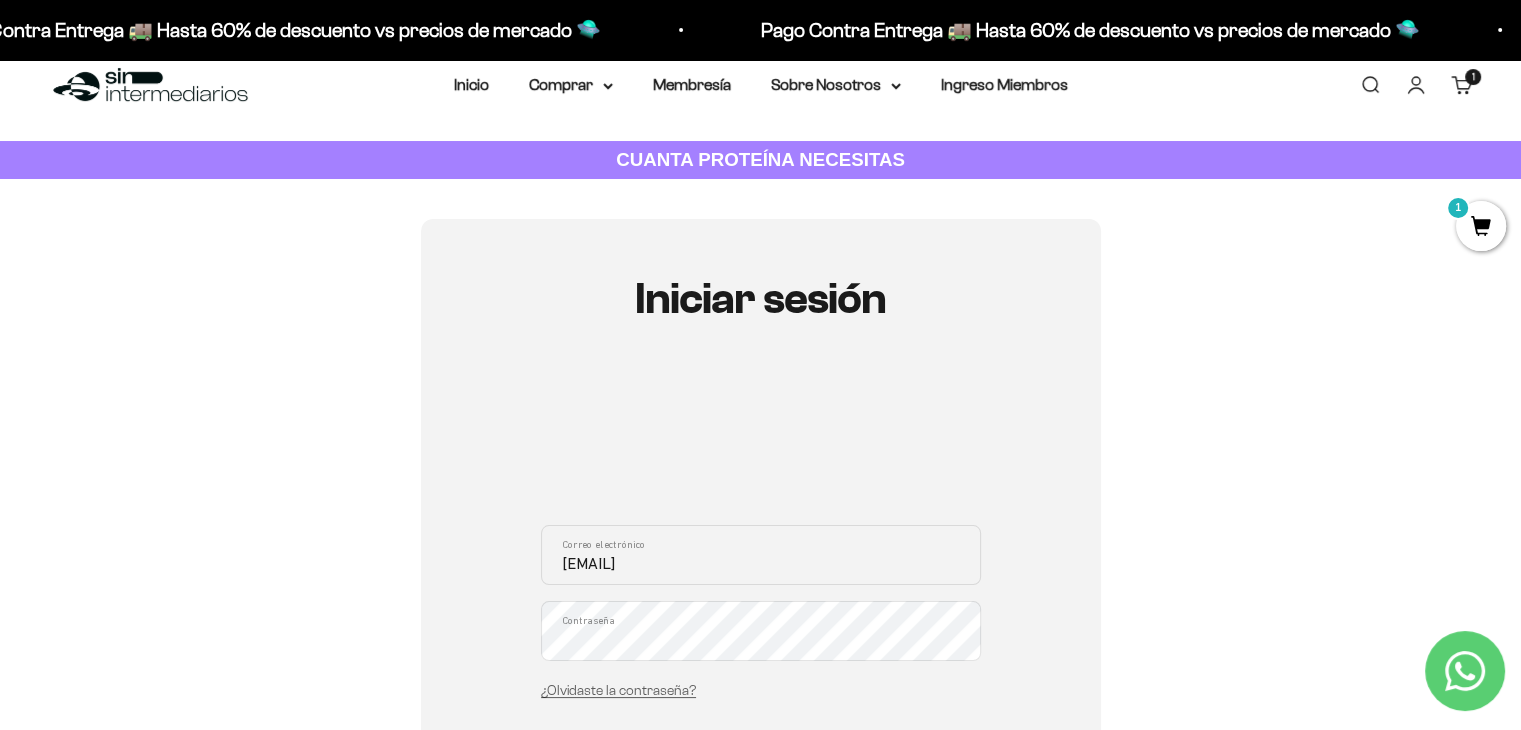 scroll, scrollTop: 0, scrollLeft: 0, axis: both 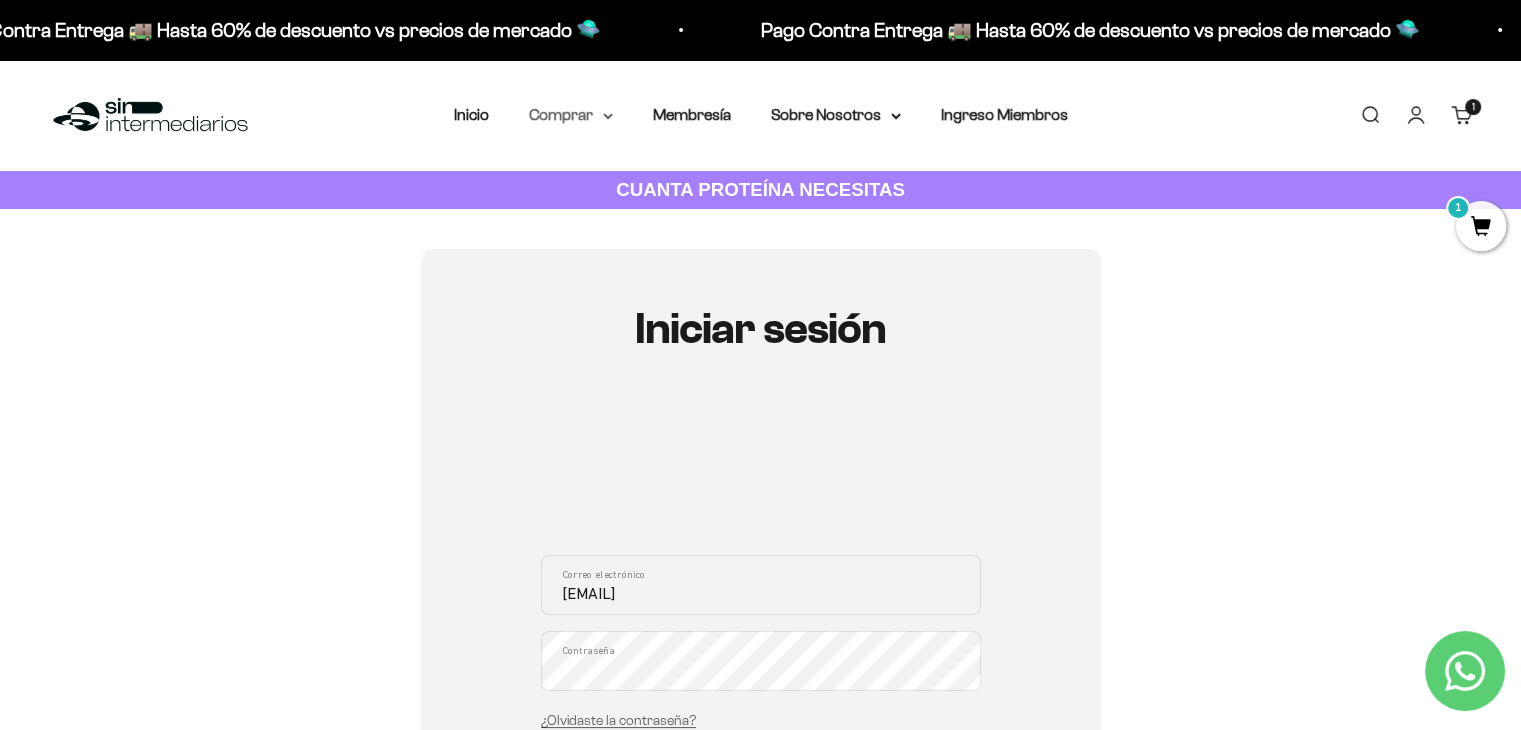 click on "Comprar" at bounding box center [571, 115] 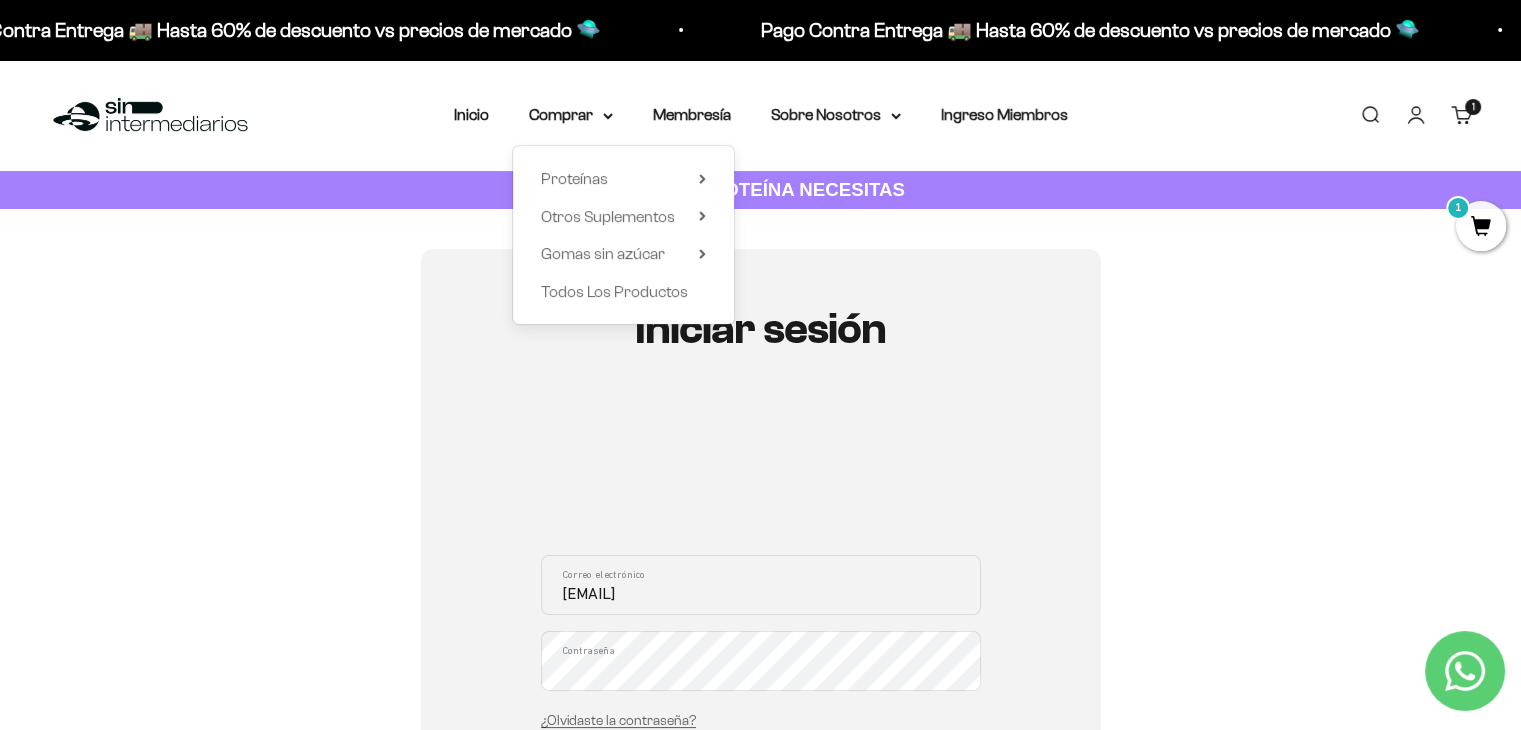 click on "Inicio" at bounding box center [471, 115] 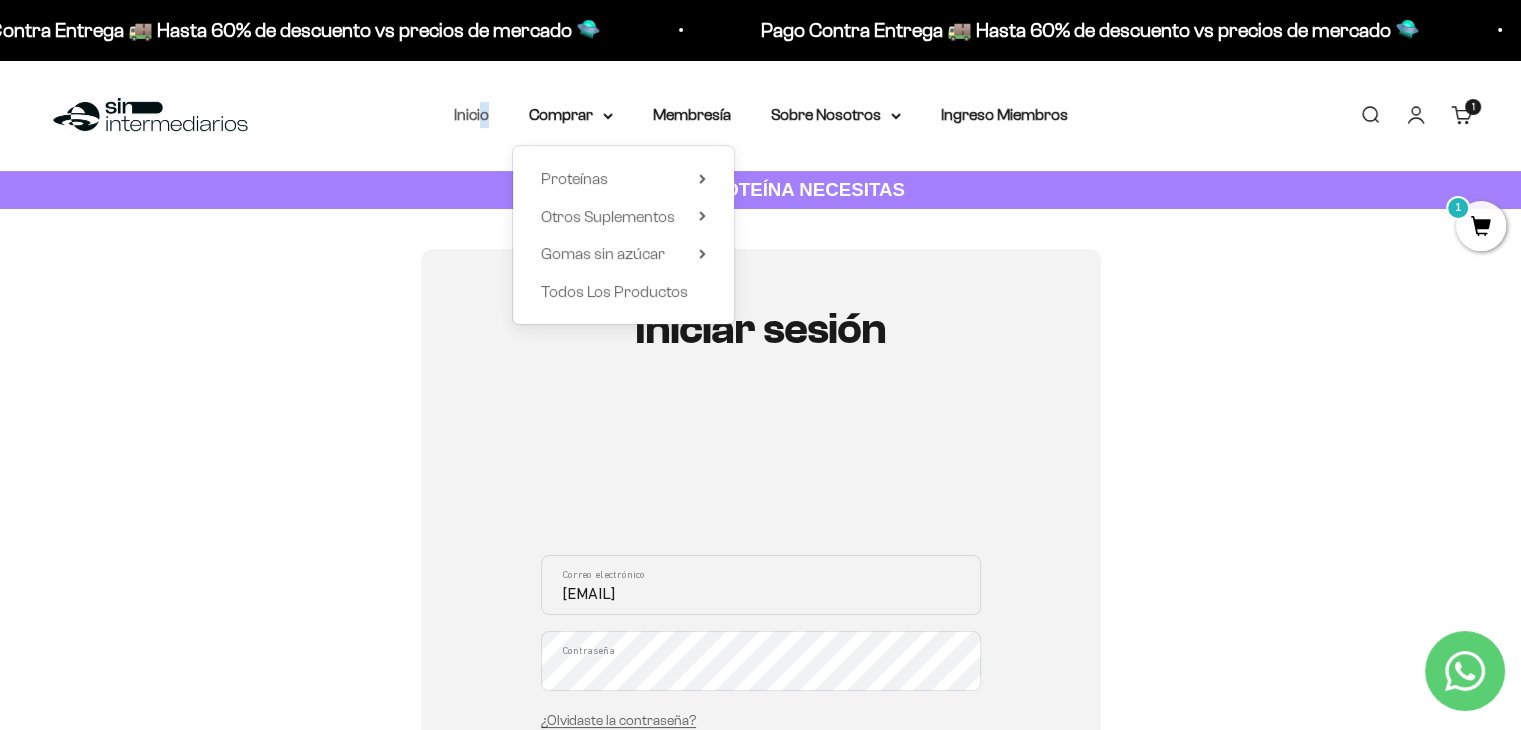 click on "Inicio" at bounding box center [471, 114] 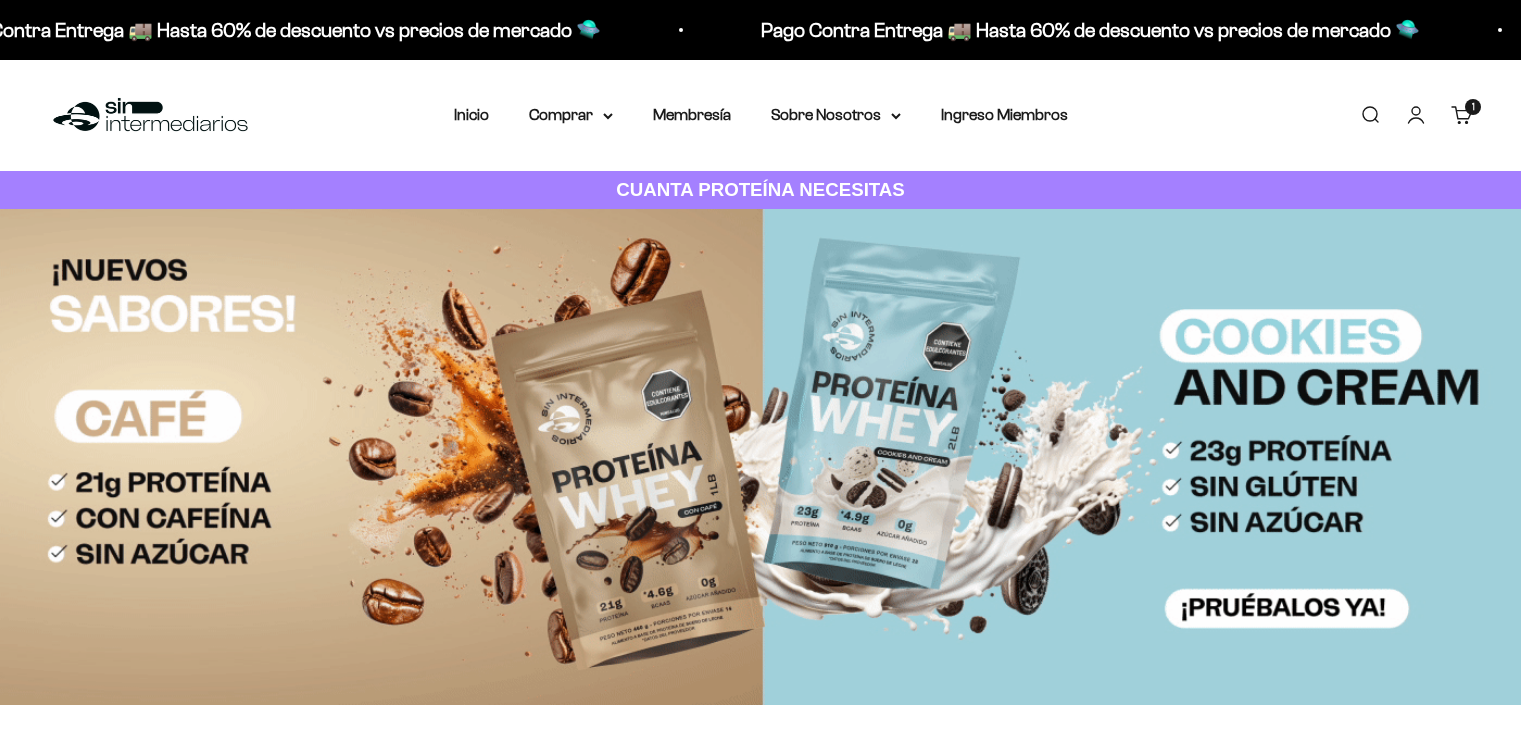scroll, scrollTop: 0, scrollLeft: 0, axis: both 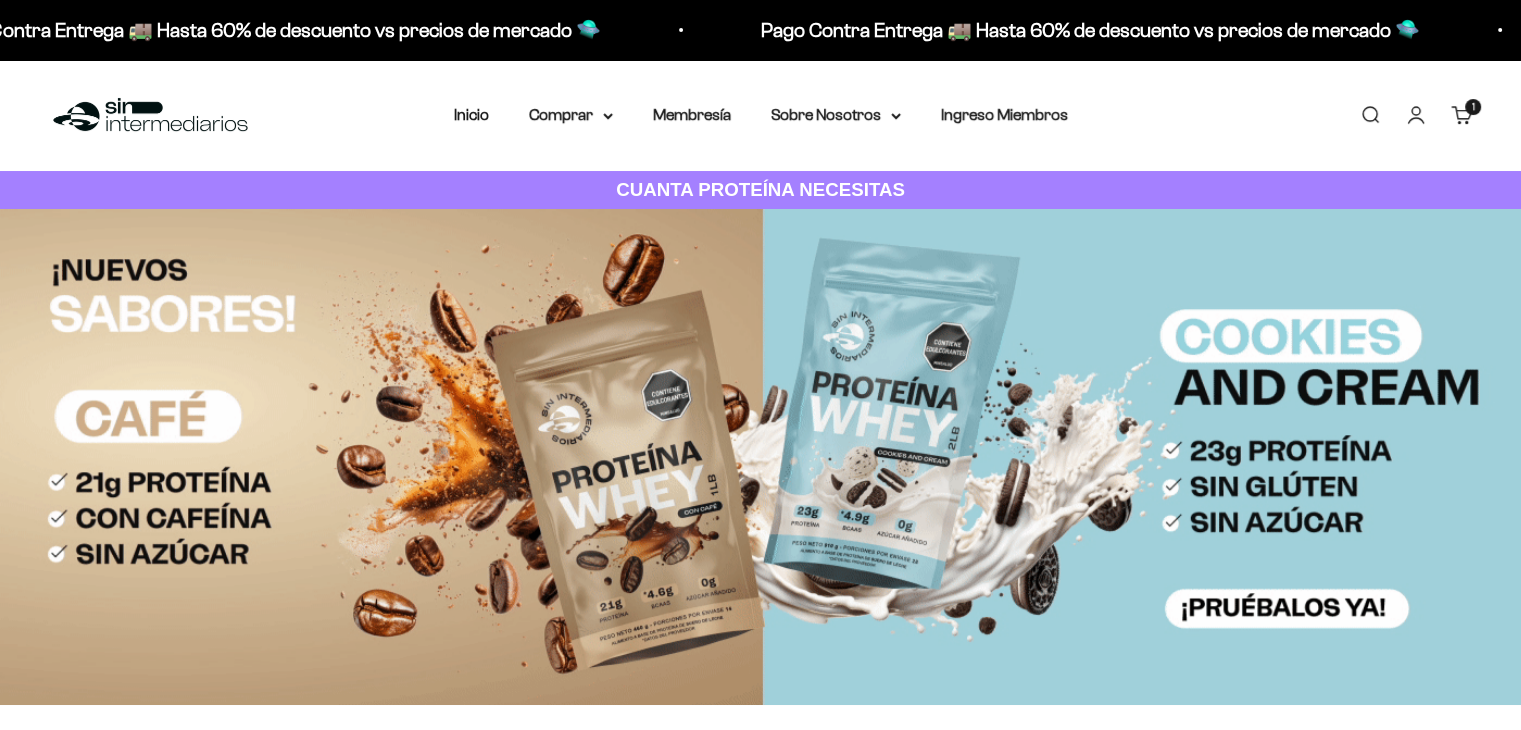 click on "Cuenta" at bounding box center (1416, 115) 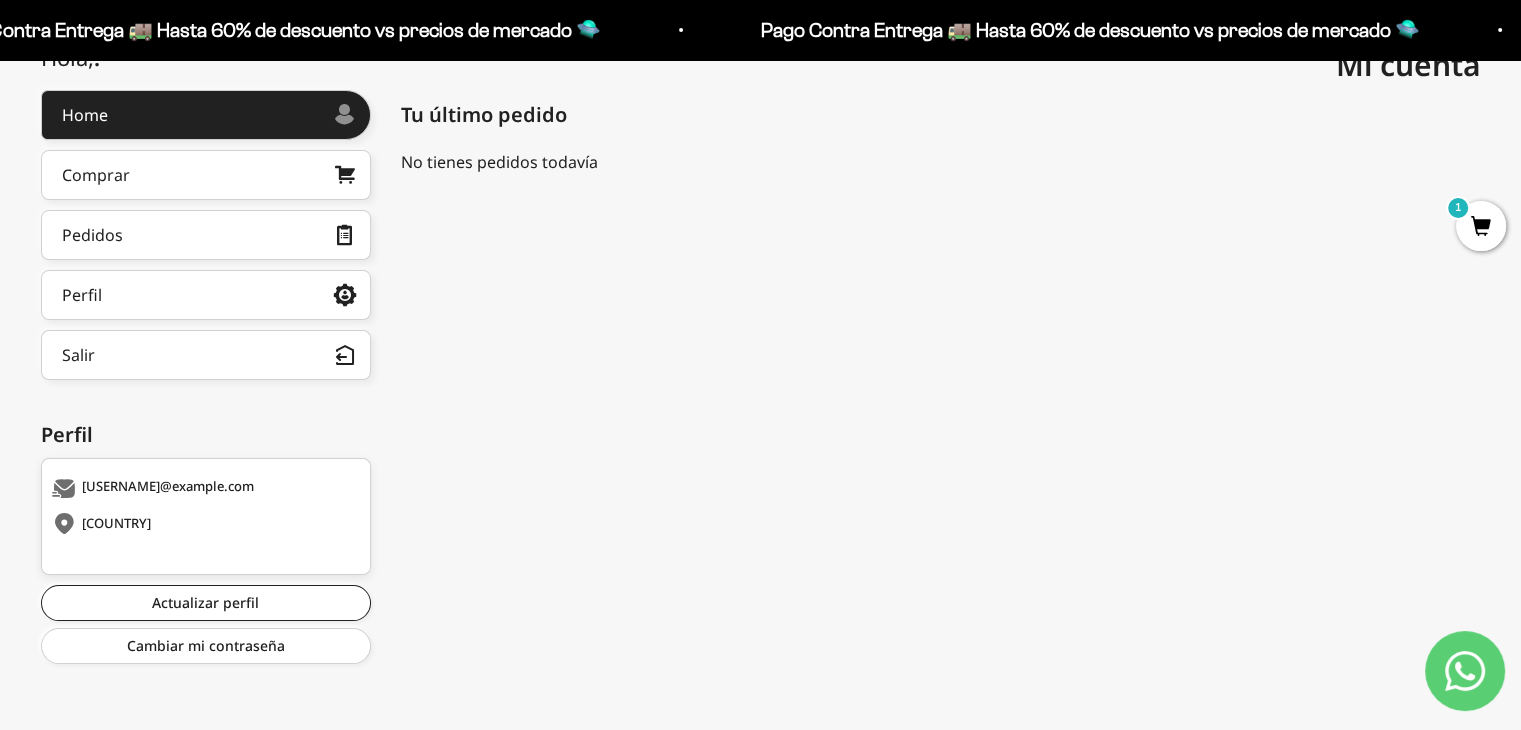 scroll, scrollTop: 0, scrollLeft: 0, axis: both 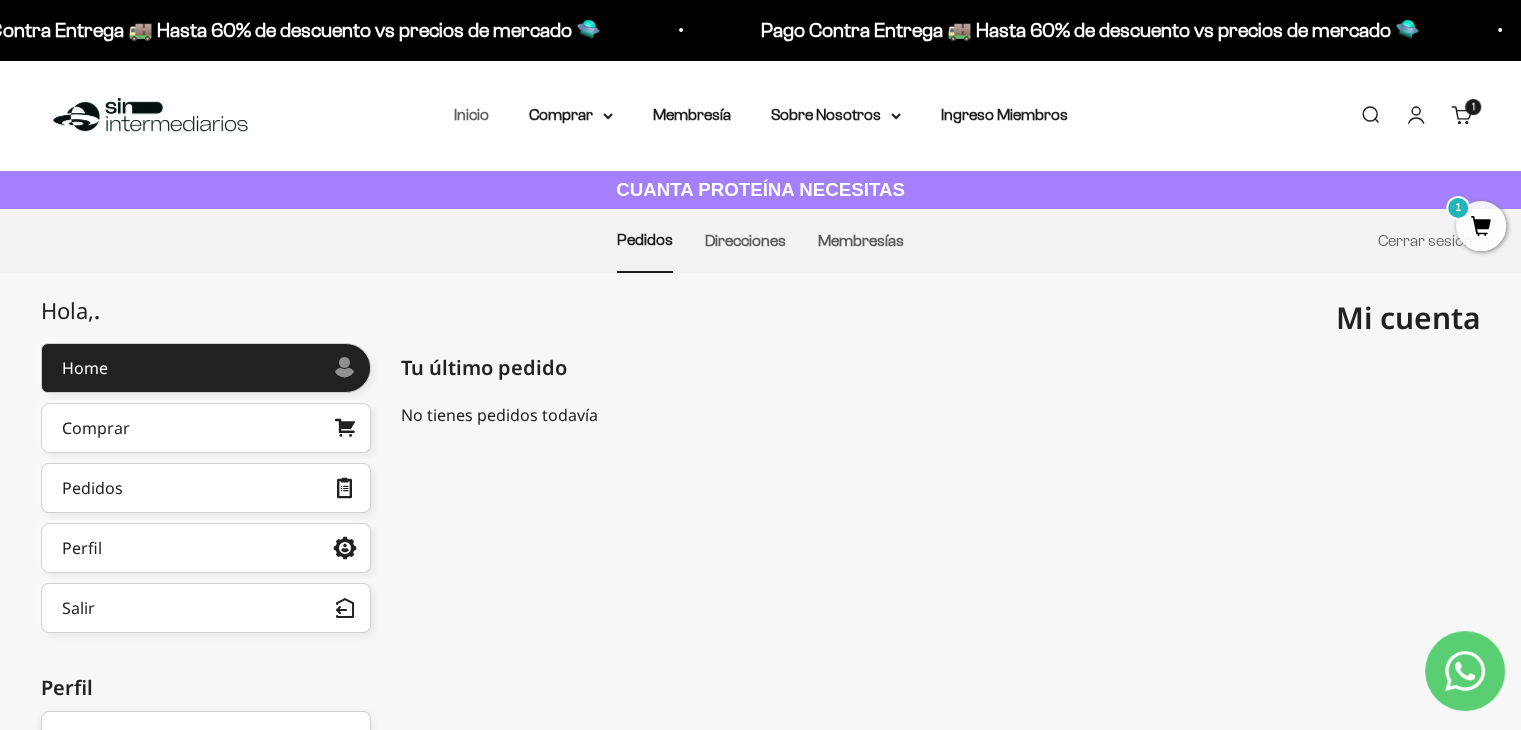 click on "Inicio" at bounding box center (471, 114) 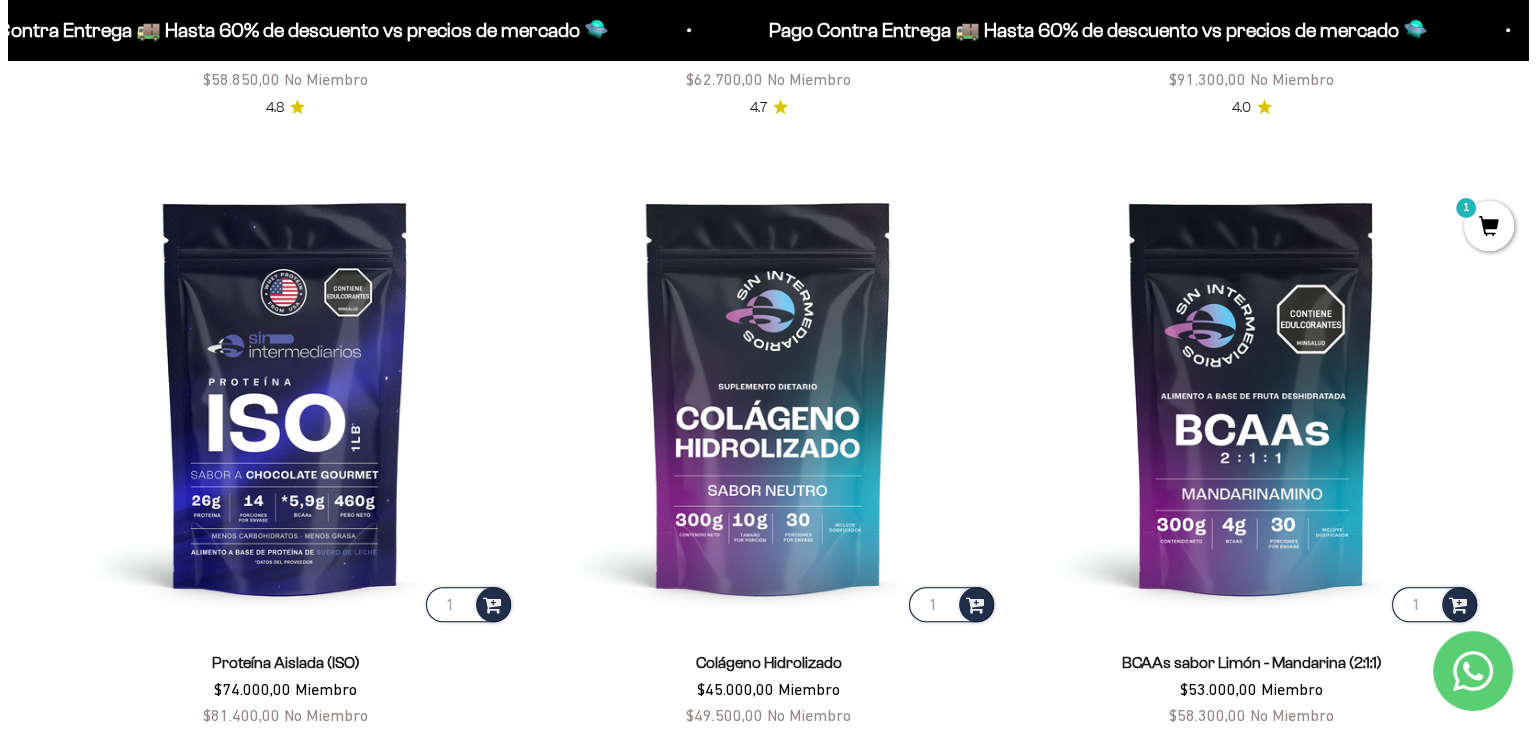 scroll, scrollTop: 1595, scrollLeft: 0, axis: vertical 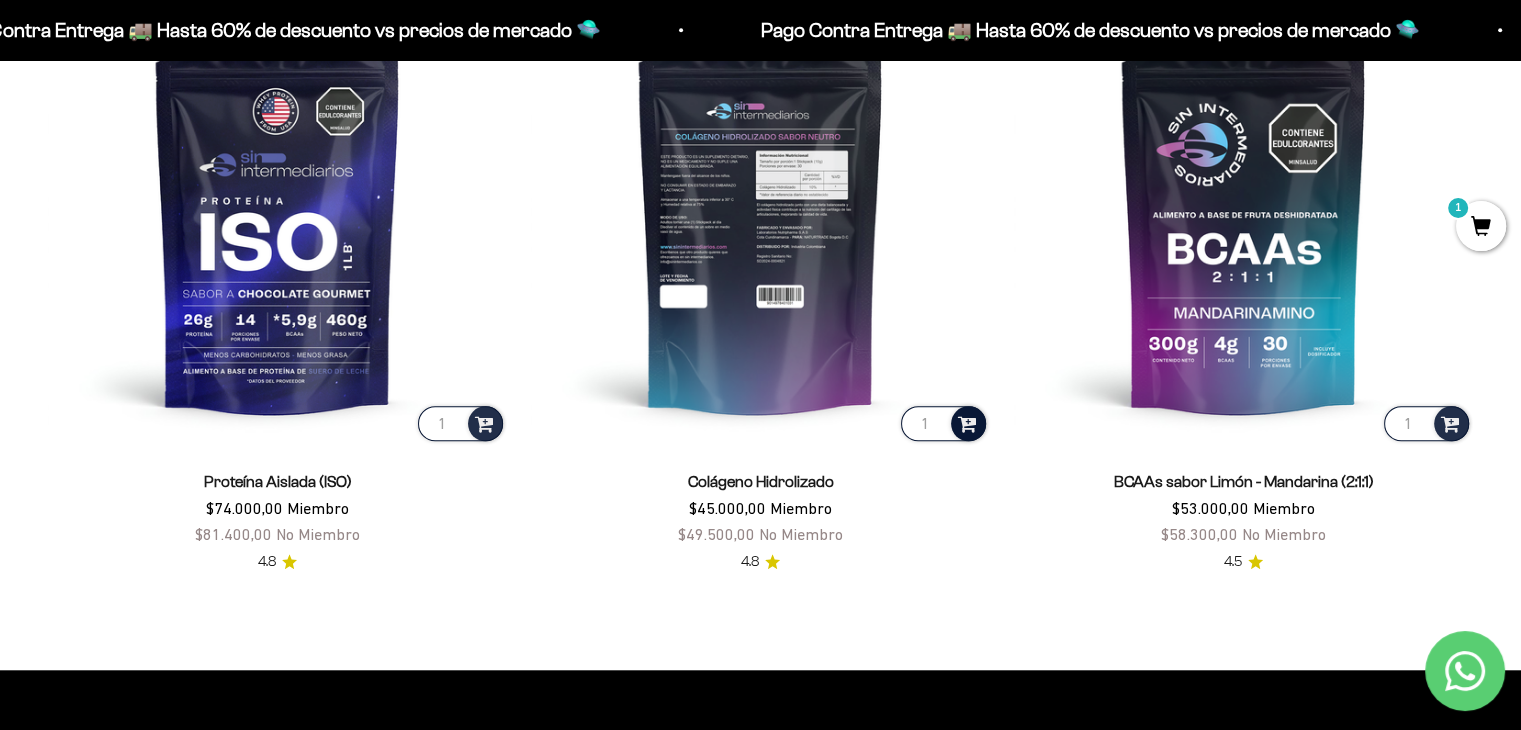click at bounding box center [967, 422] 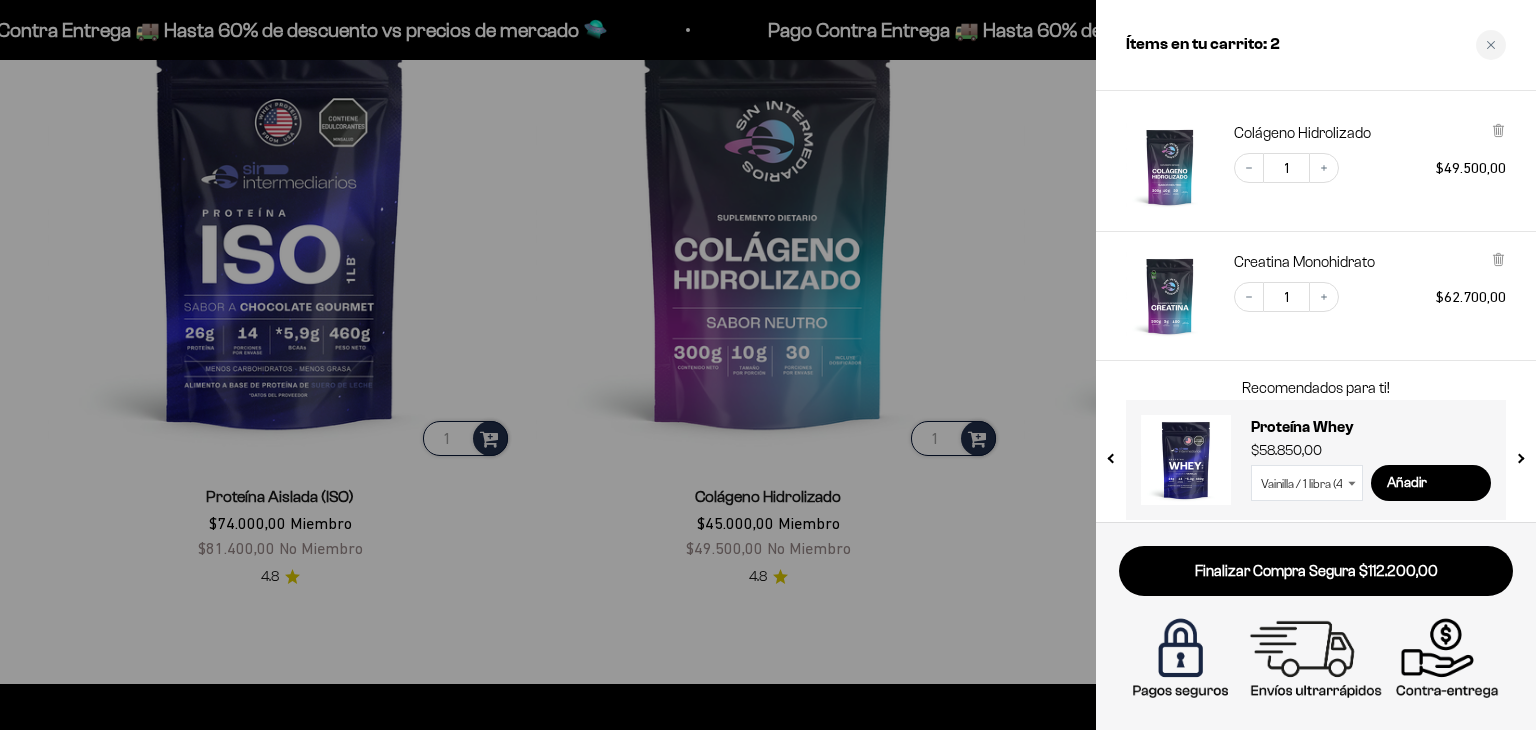 scroll, scrollTop: 0, scrollLeft: 0, axis: both 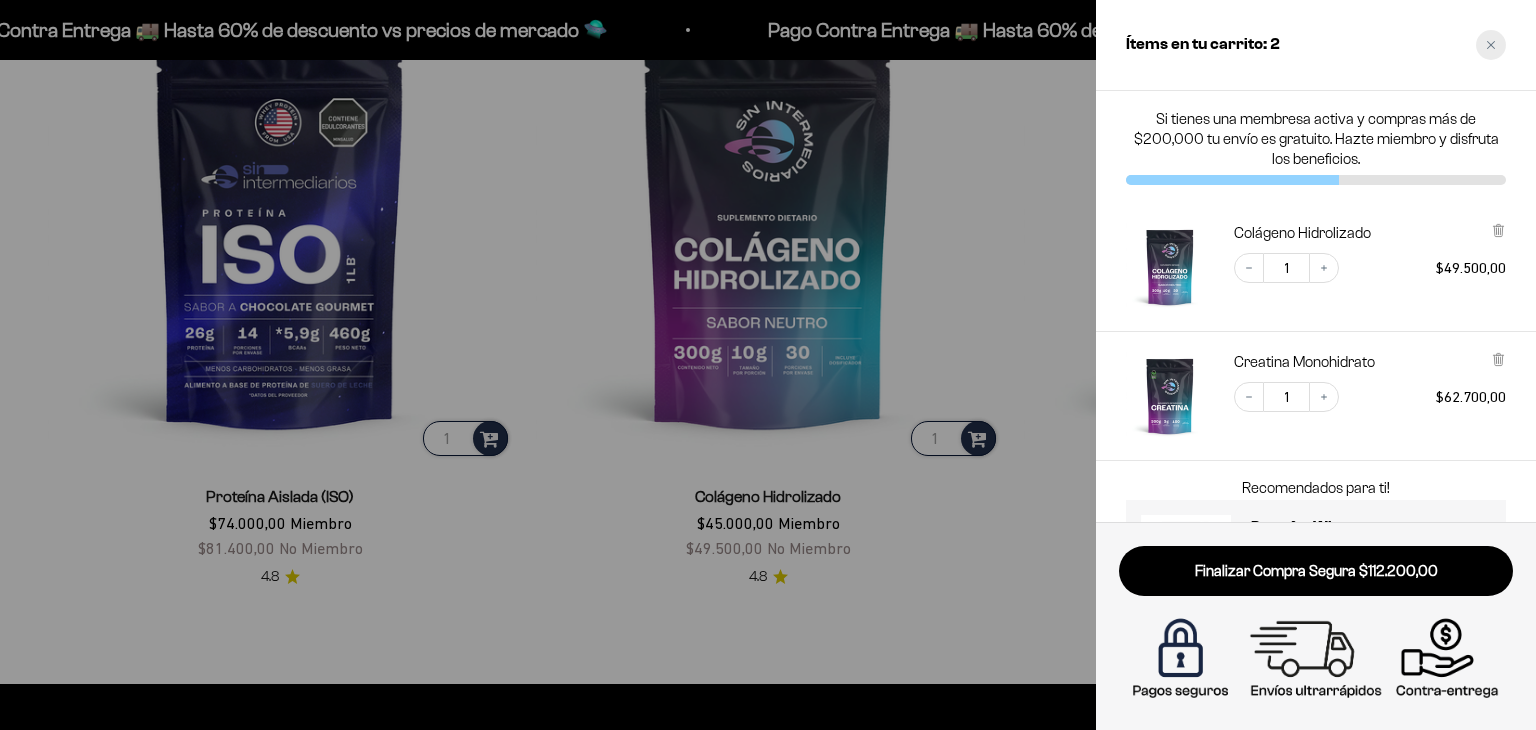 click at bounding box center (1491, 45) 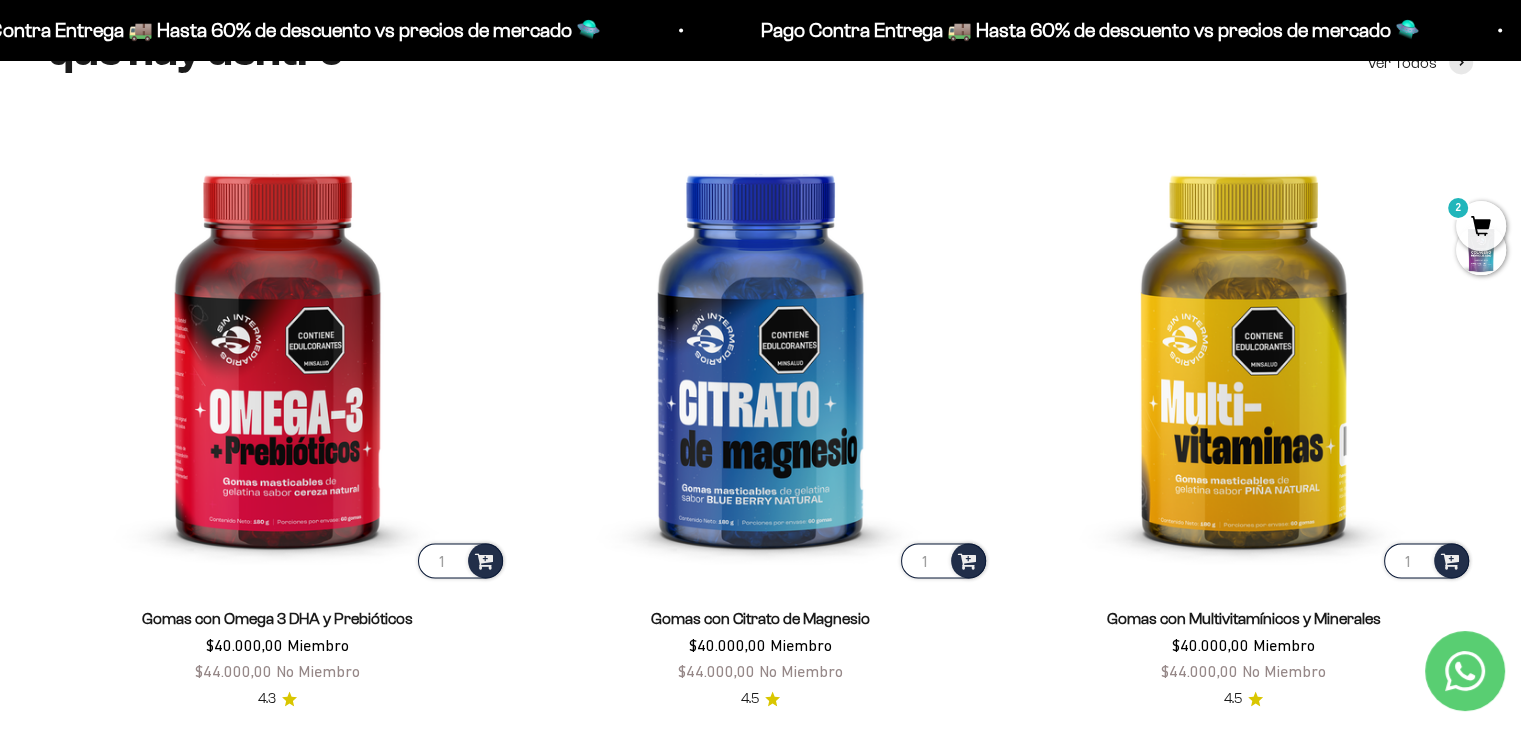 scroll, scrollTop: 2985, scrollLeft: 0, axis: vertical 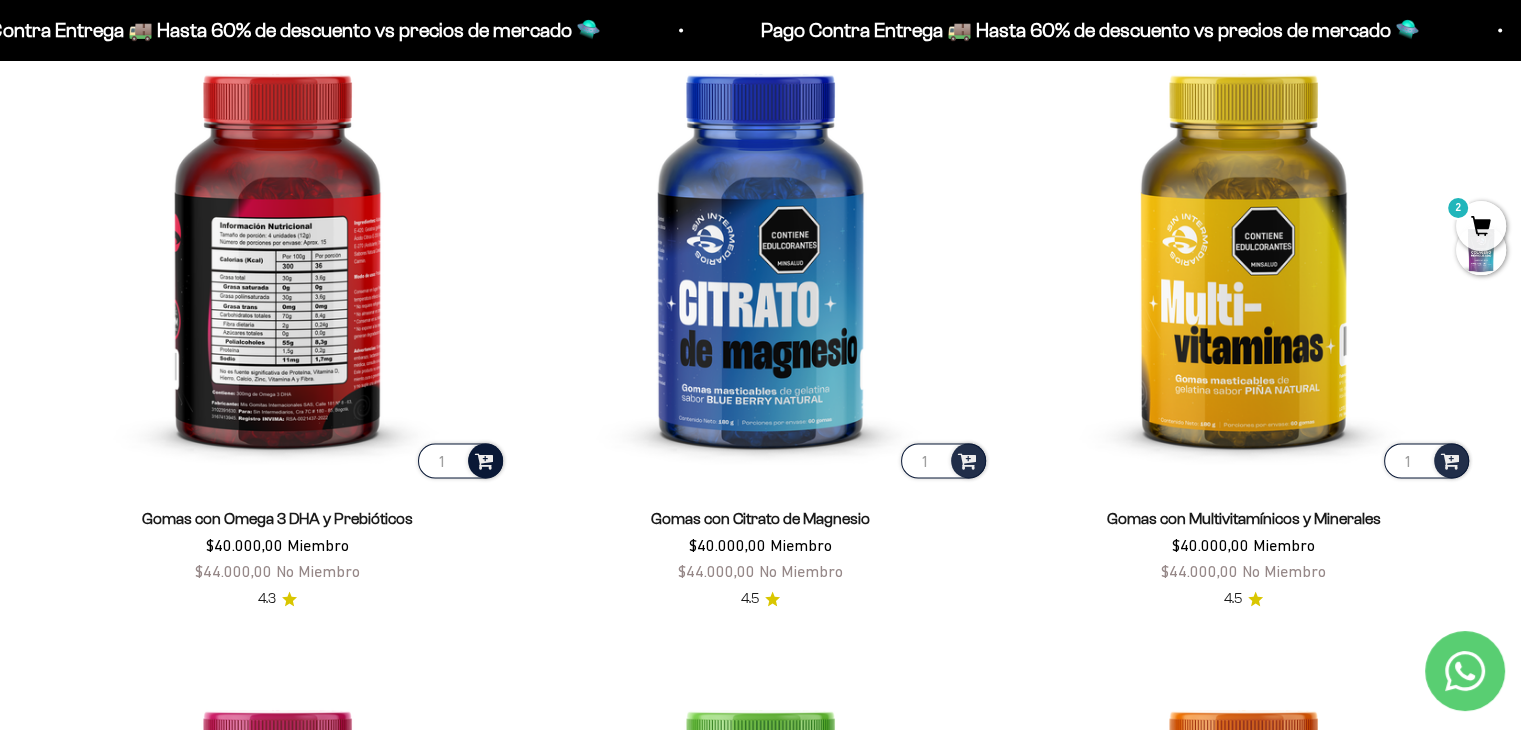 click at bounding box center (484, 459) 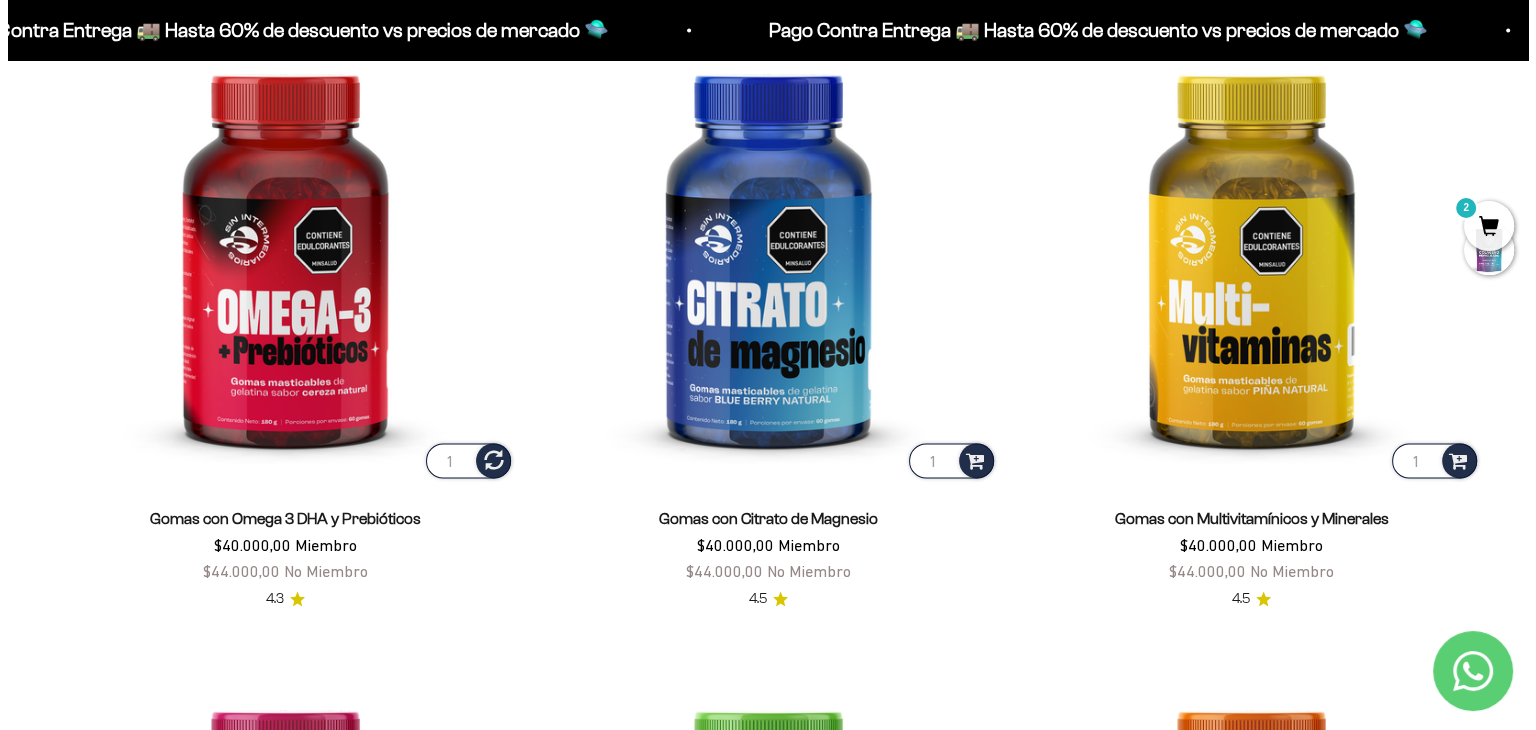 scroll, scrollTop: 3000, scrollLeft: 0, axis: vertical 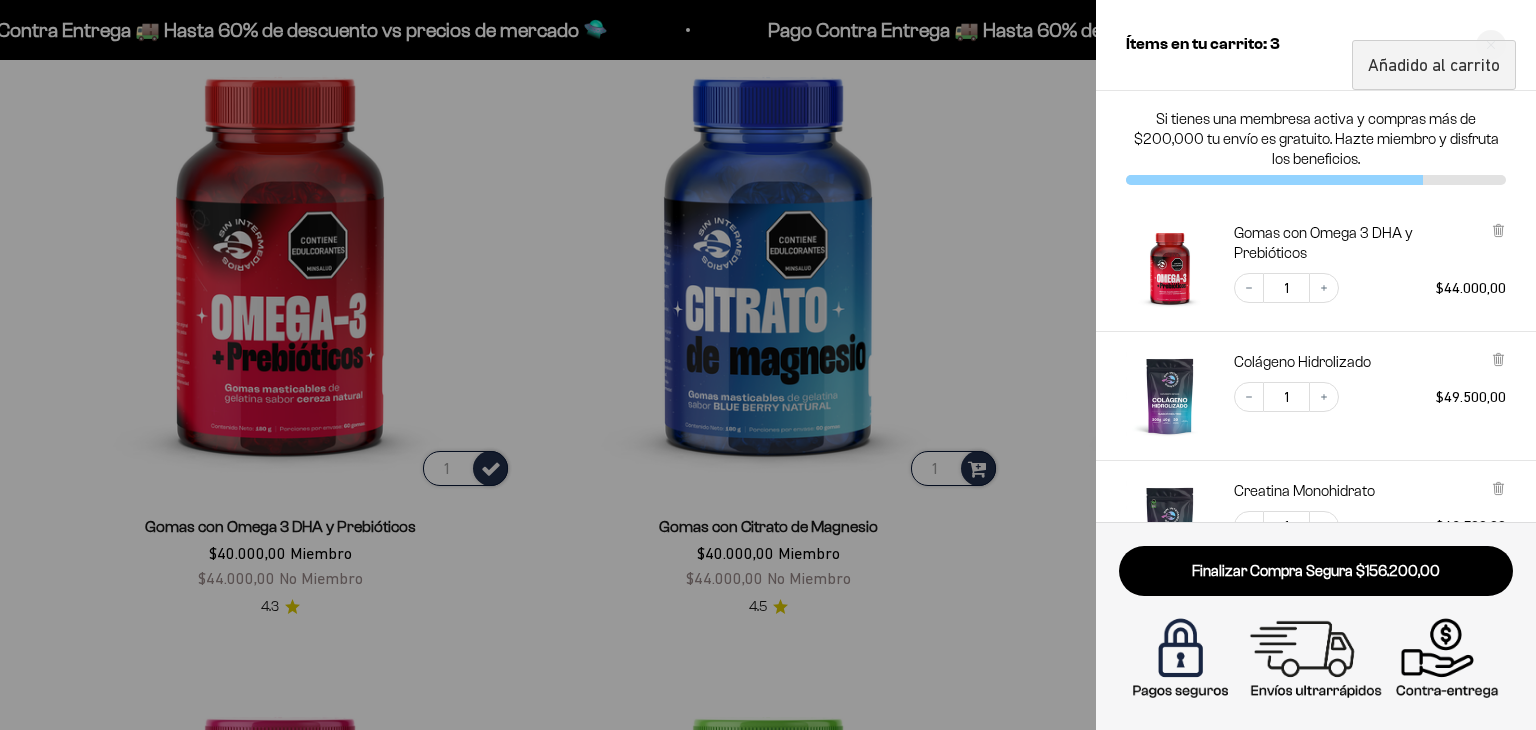 click at bounding box center [768, 365] 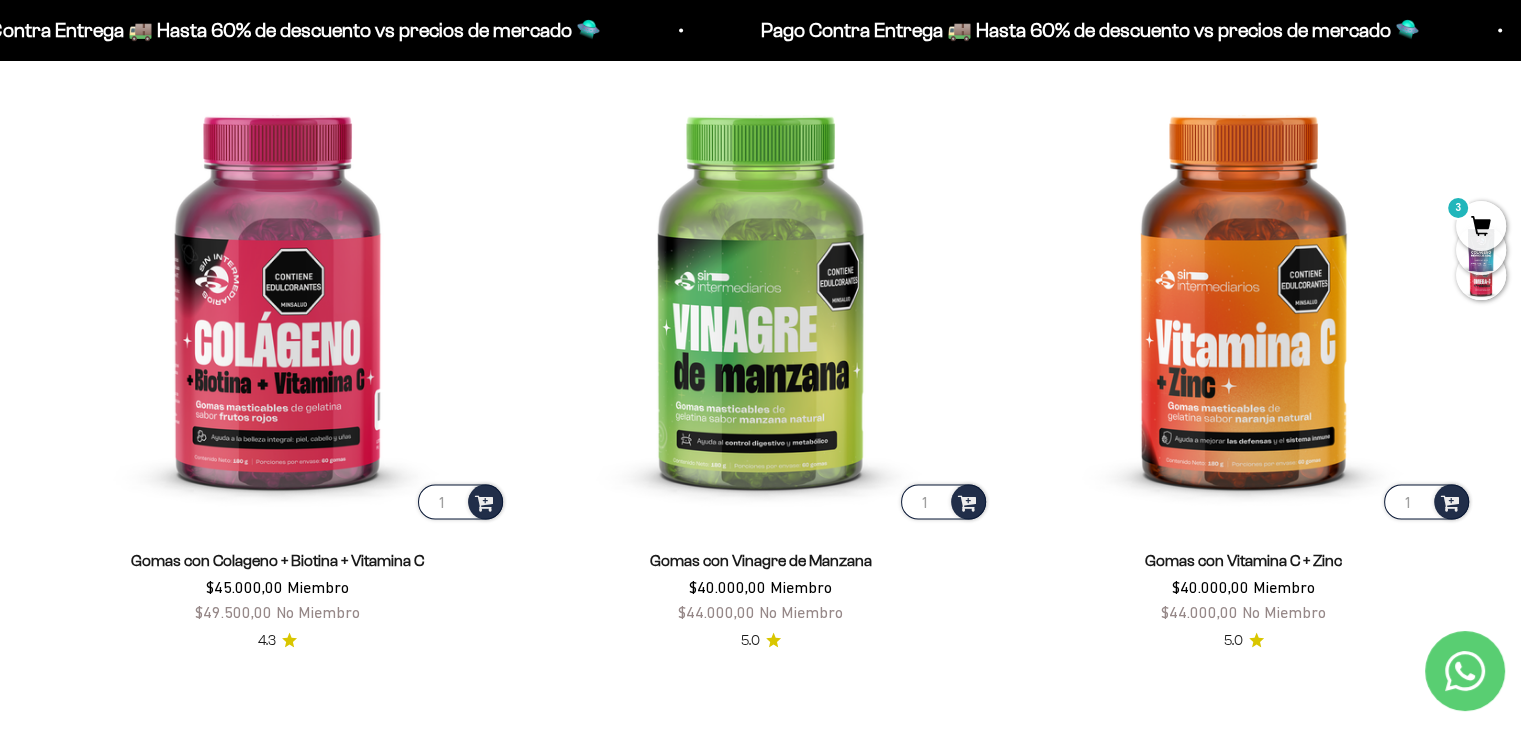 scroll, scrollTop: 3700, scrollLeft: 0, axis: vertical 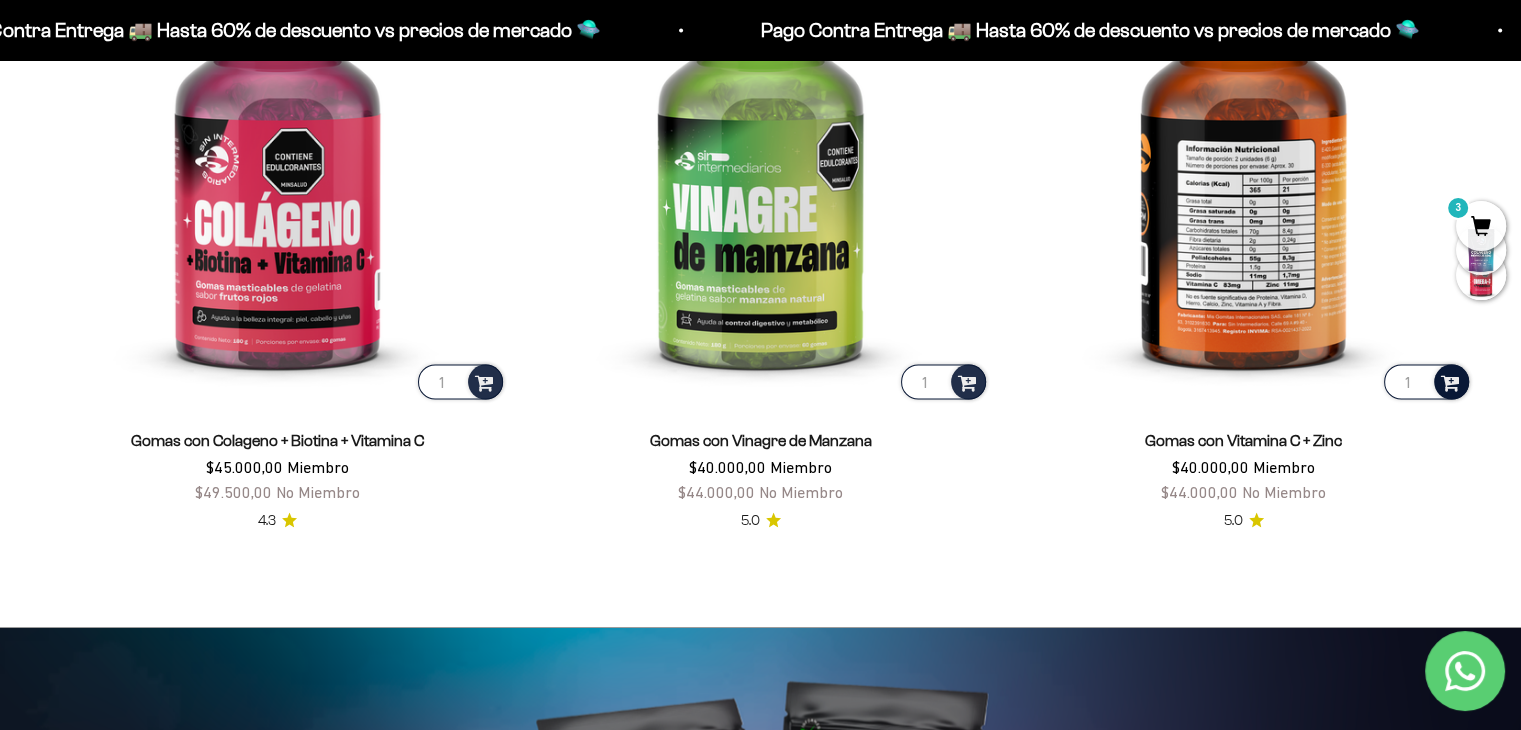 click at bounding box center [1450, 380] 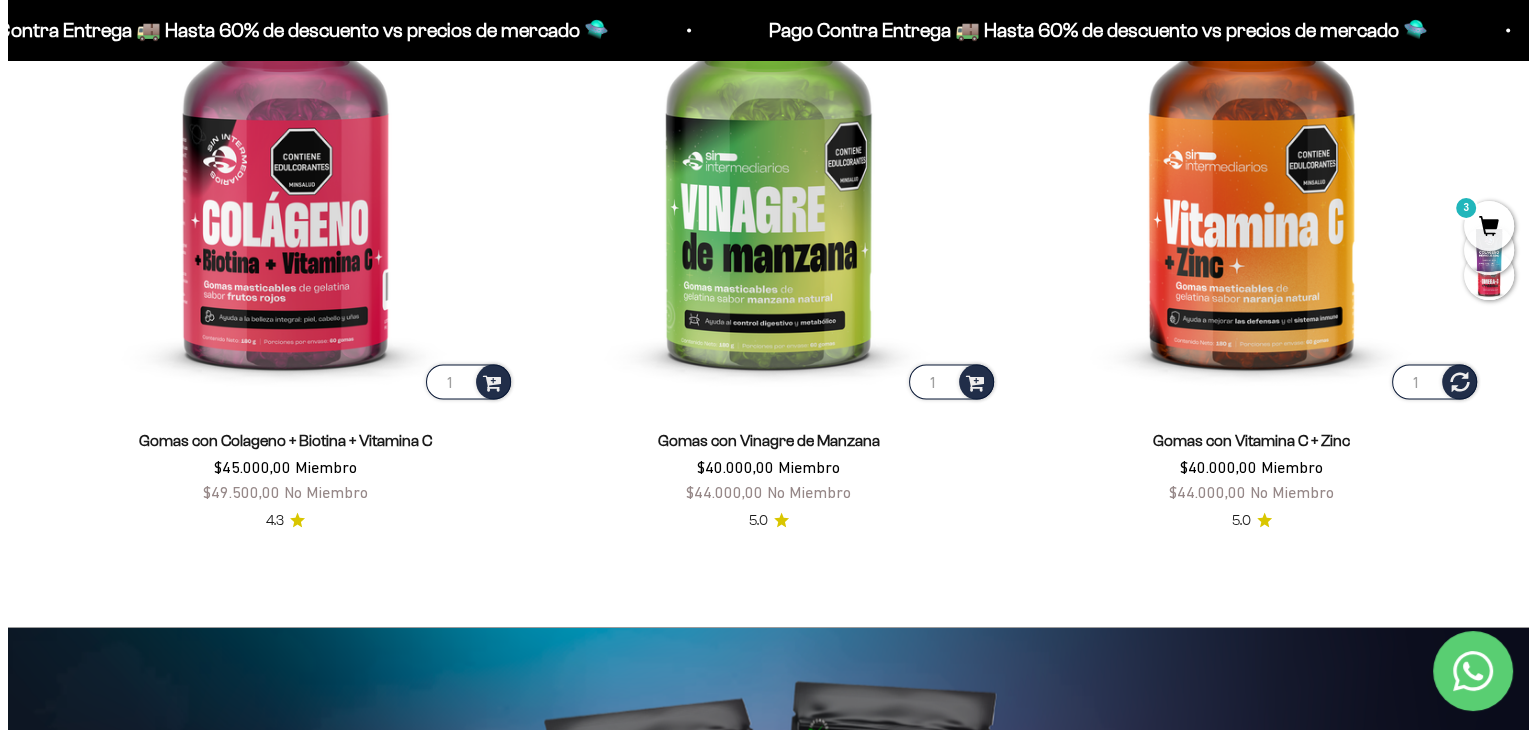 scroll, scrollTop: 3720, scrollLeft: 0, axis: vertical 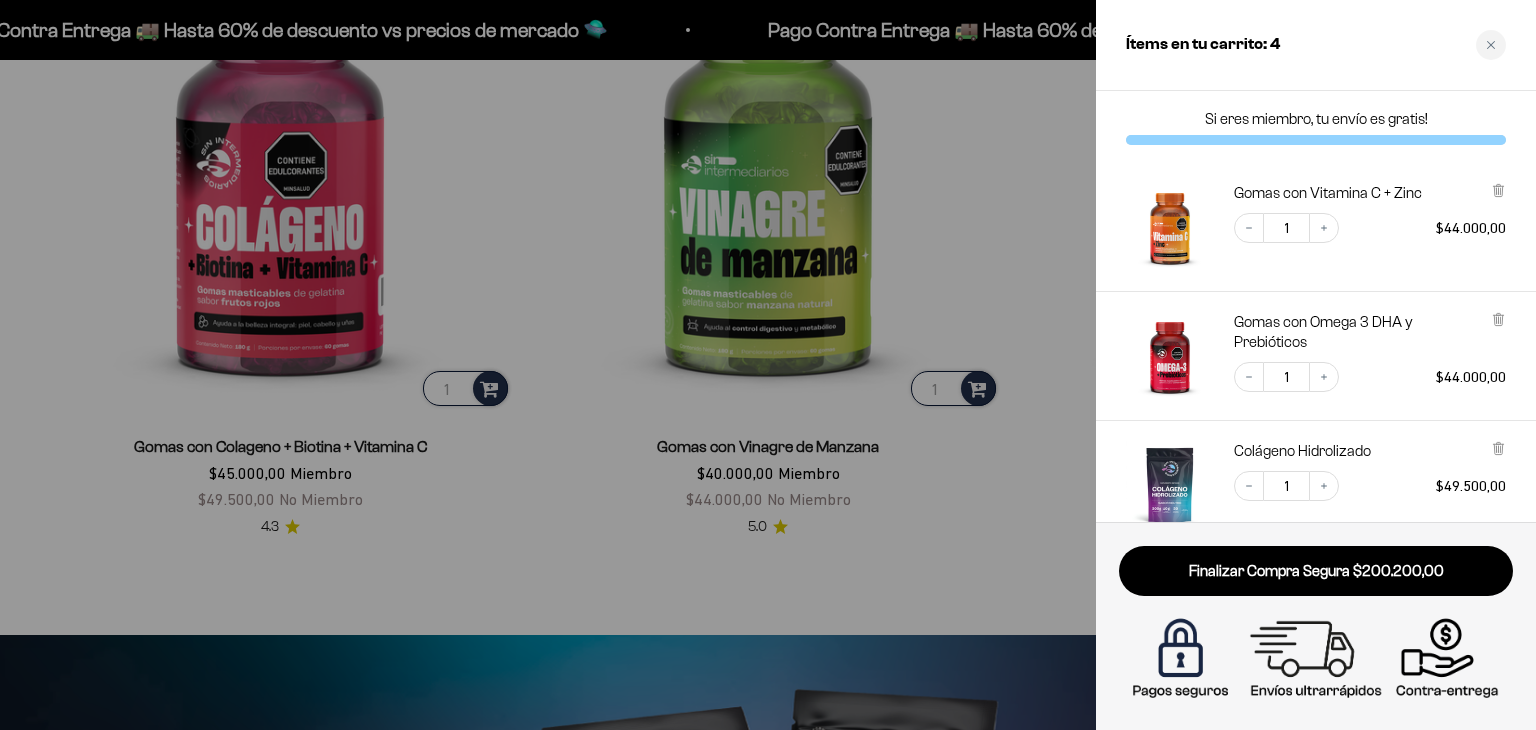 click at bounding box center [768, 365] 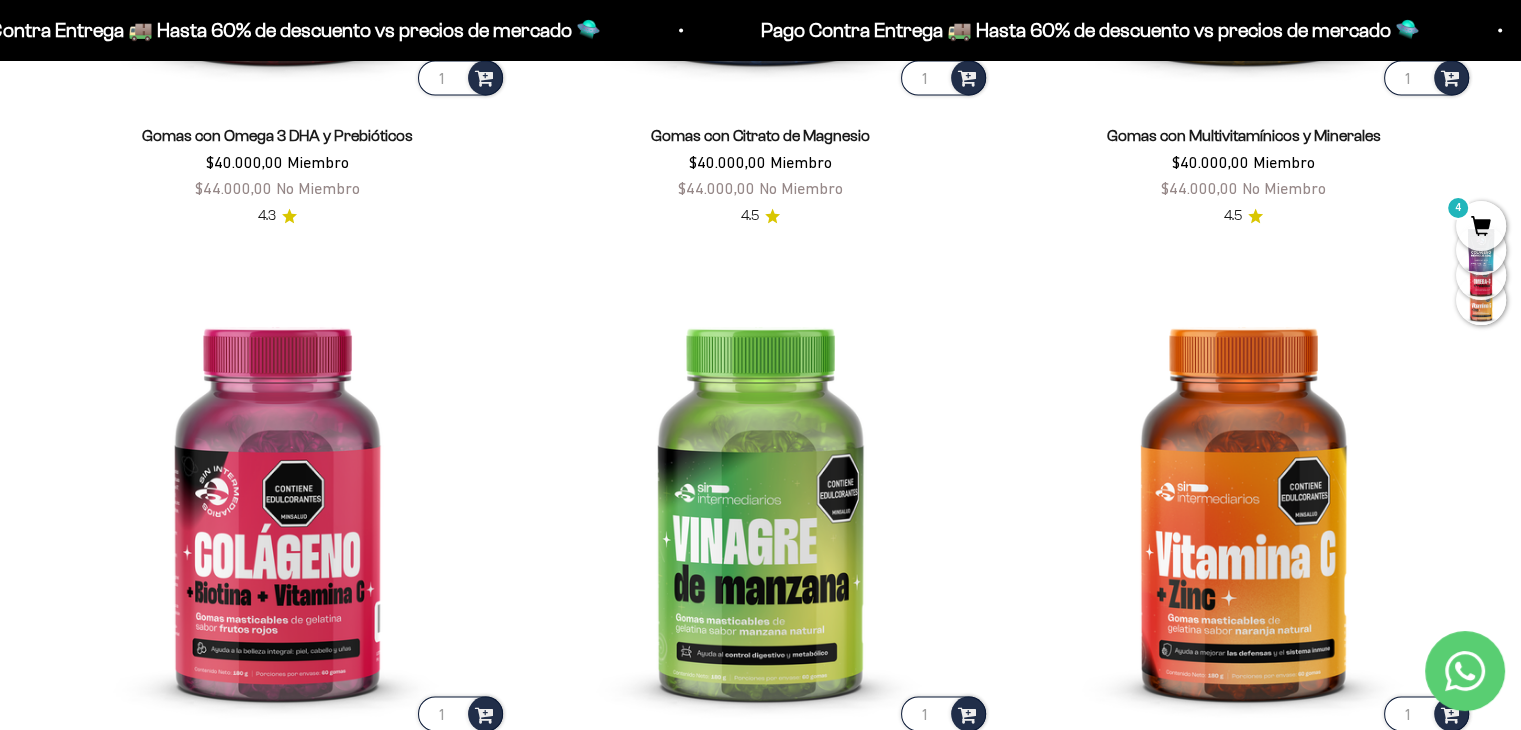 scroll, scrollTop: 3600, scrollLeft: 0, axis: vertical 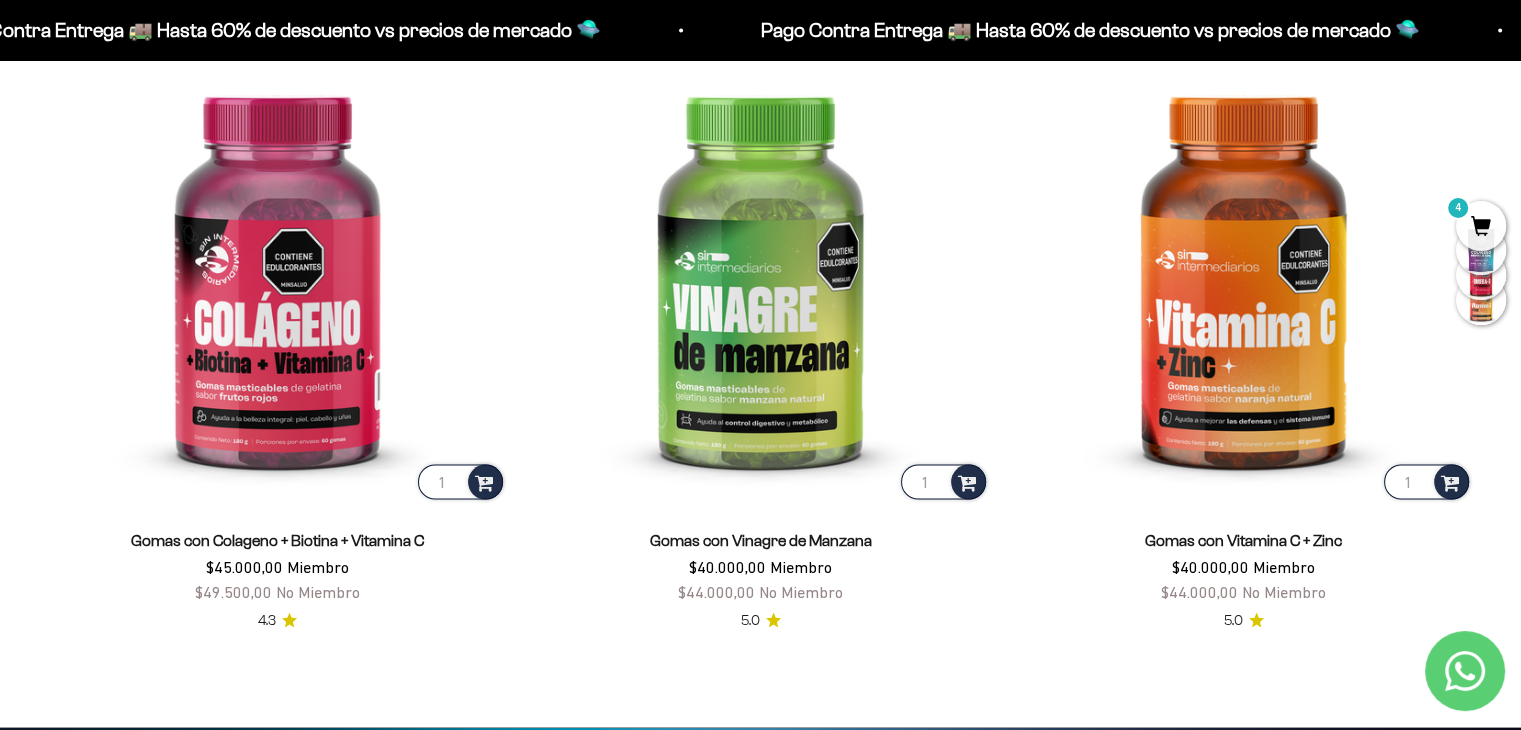 click on "4" at bounding box center (1481, 226) 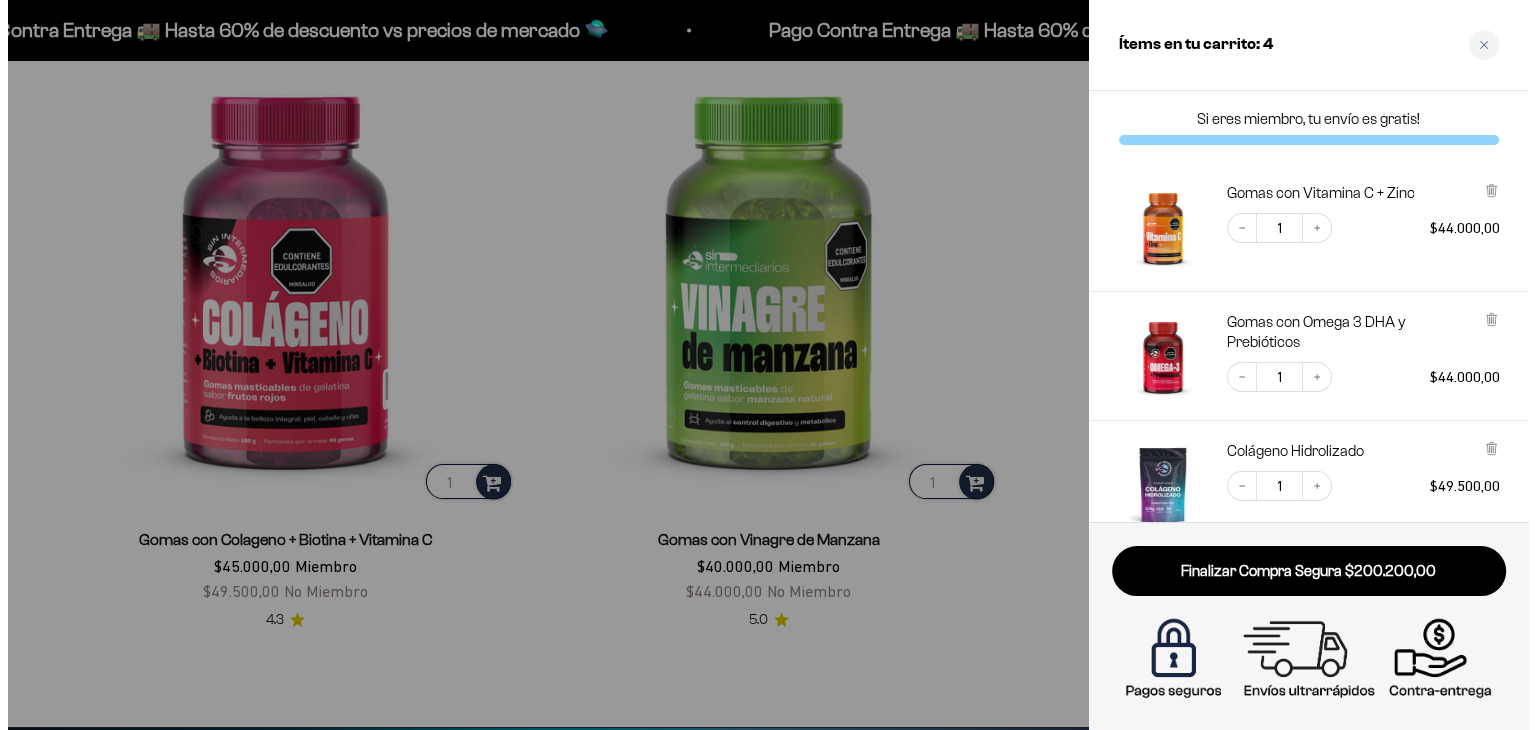 scroll, scrollTop: 3620, scrollLeft: 0, axis: vertical 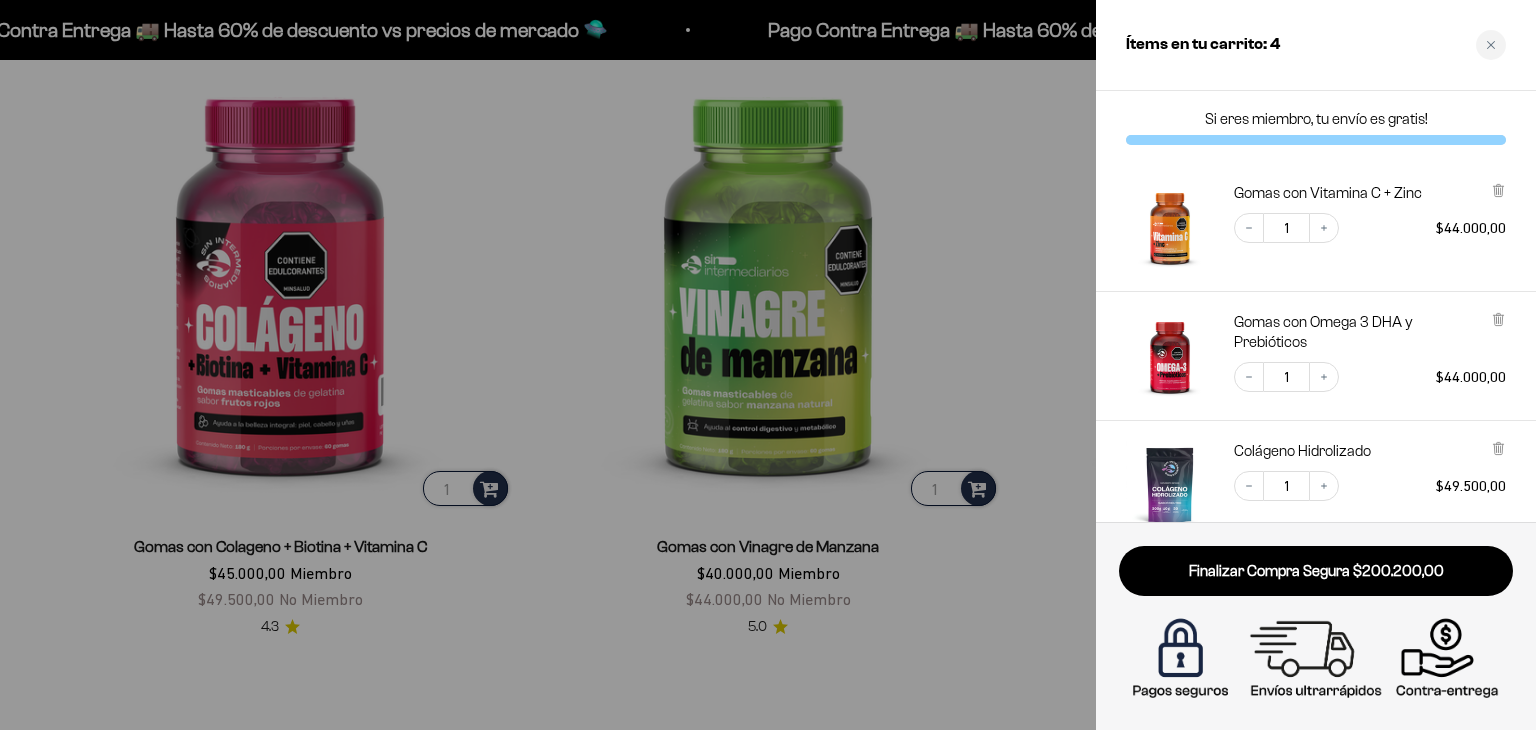 click at bounding box center (768, 365) 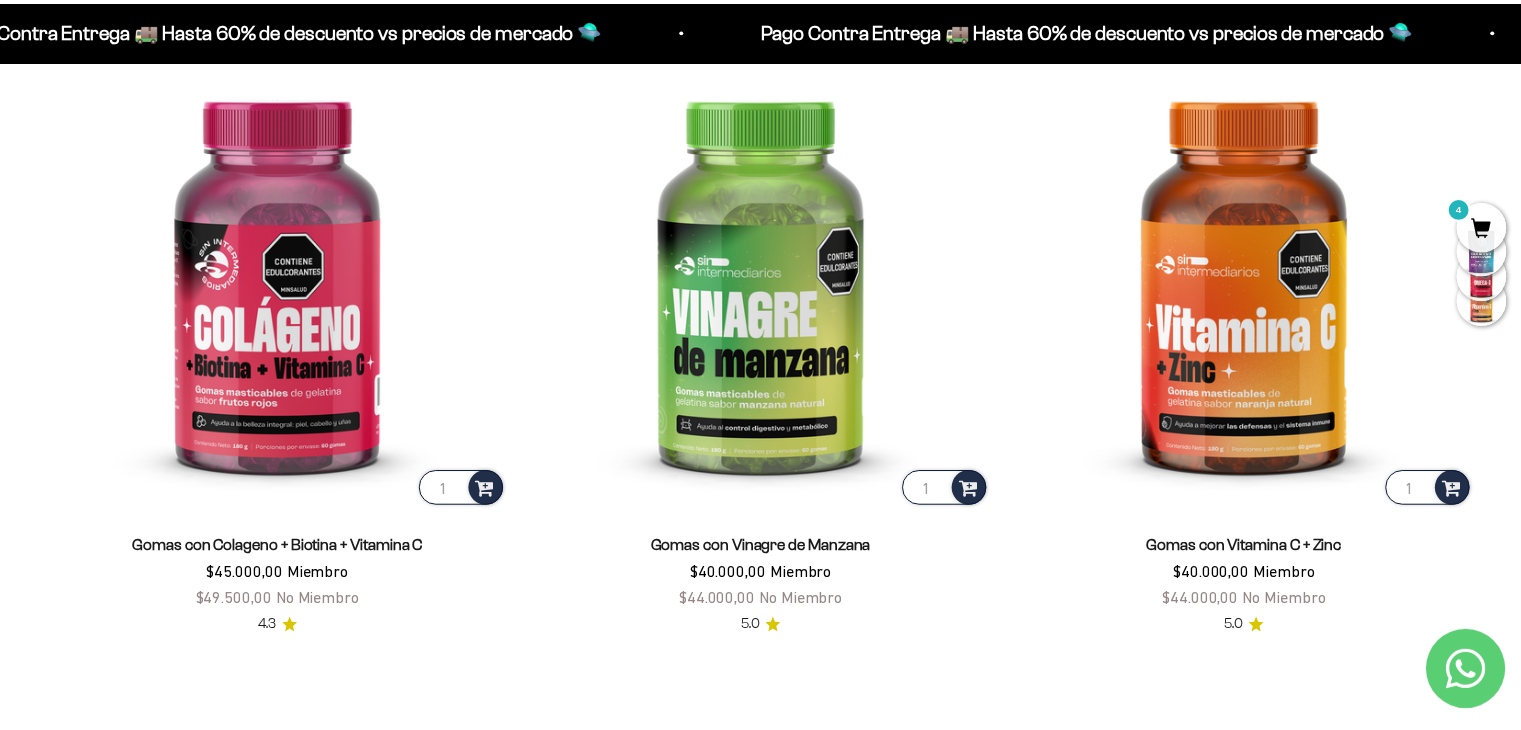 scroll, scrollTop: 3600, scrollLeft: 0, axis: vertical 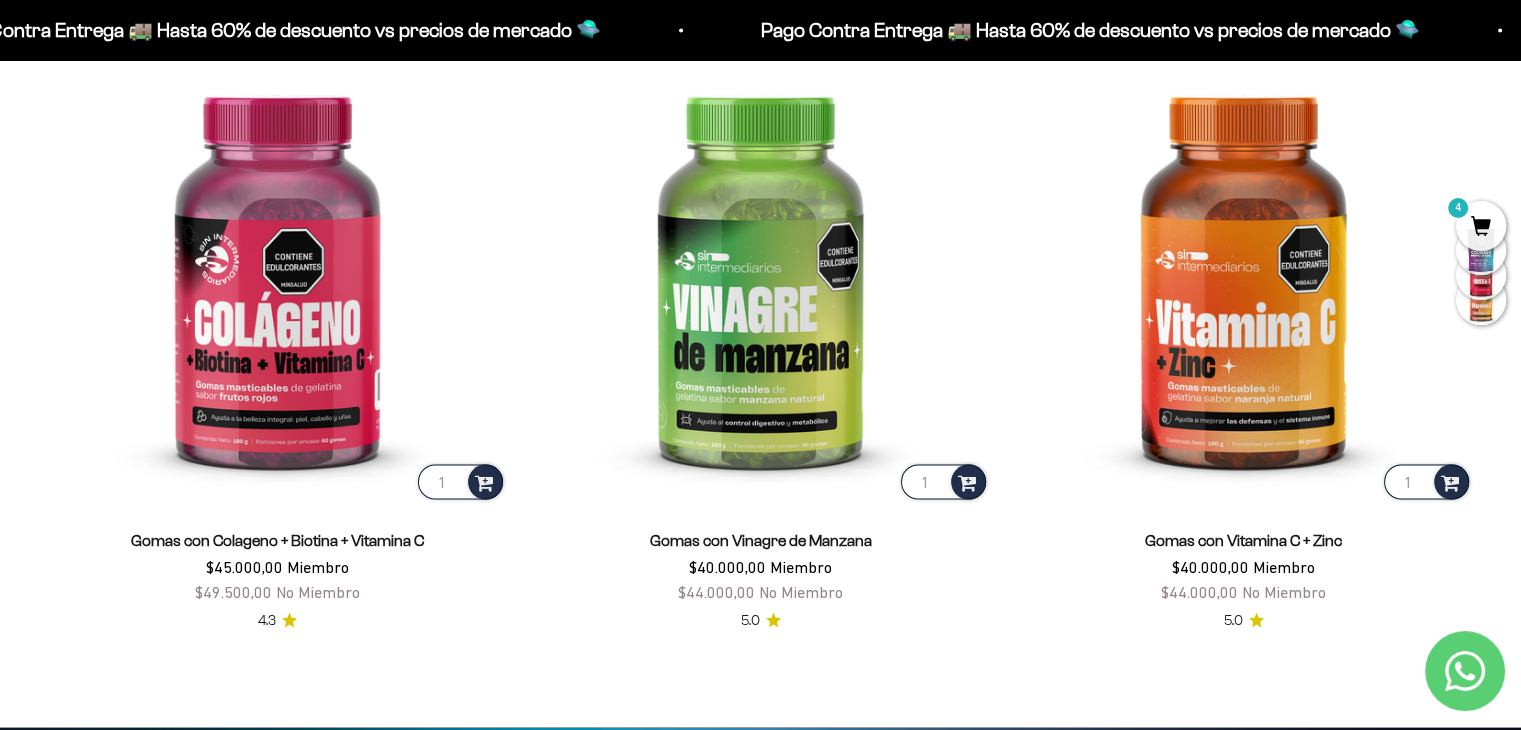 click on "4" at bounding box center (1481, 226) 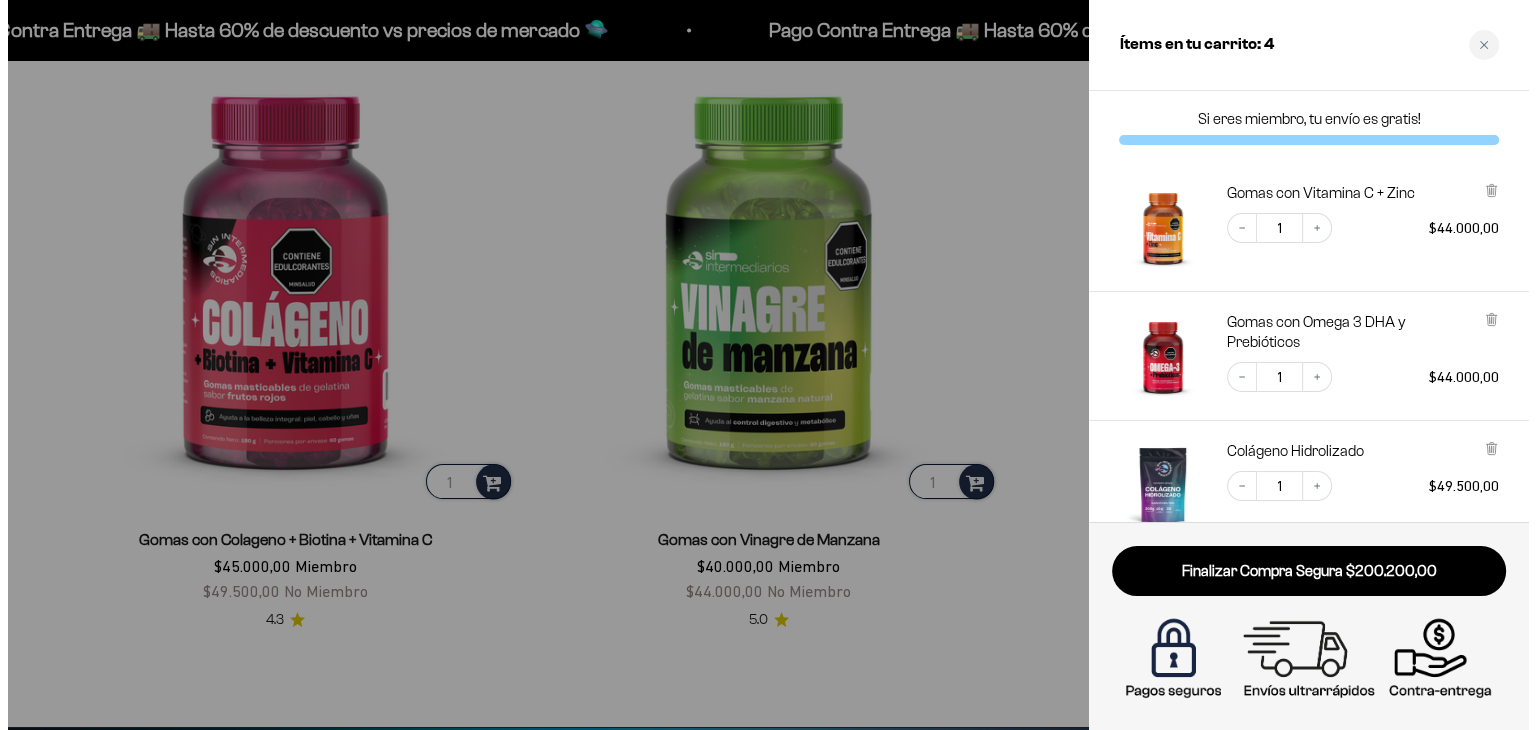 scroll, scrollTop: 3620, scrollLeft: 0, axis: vertical 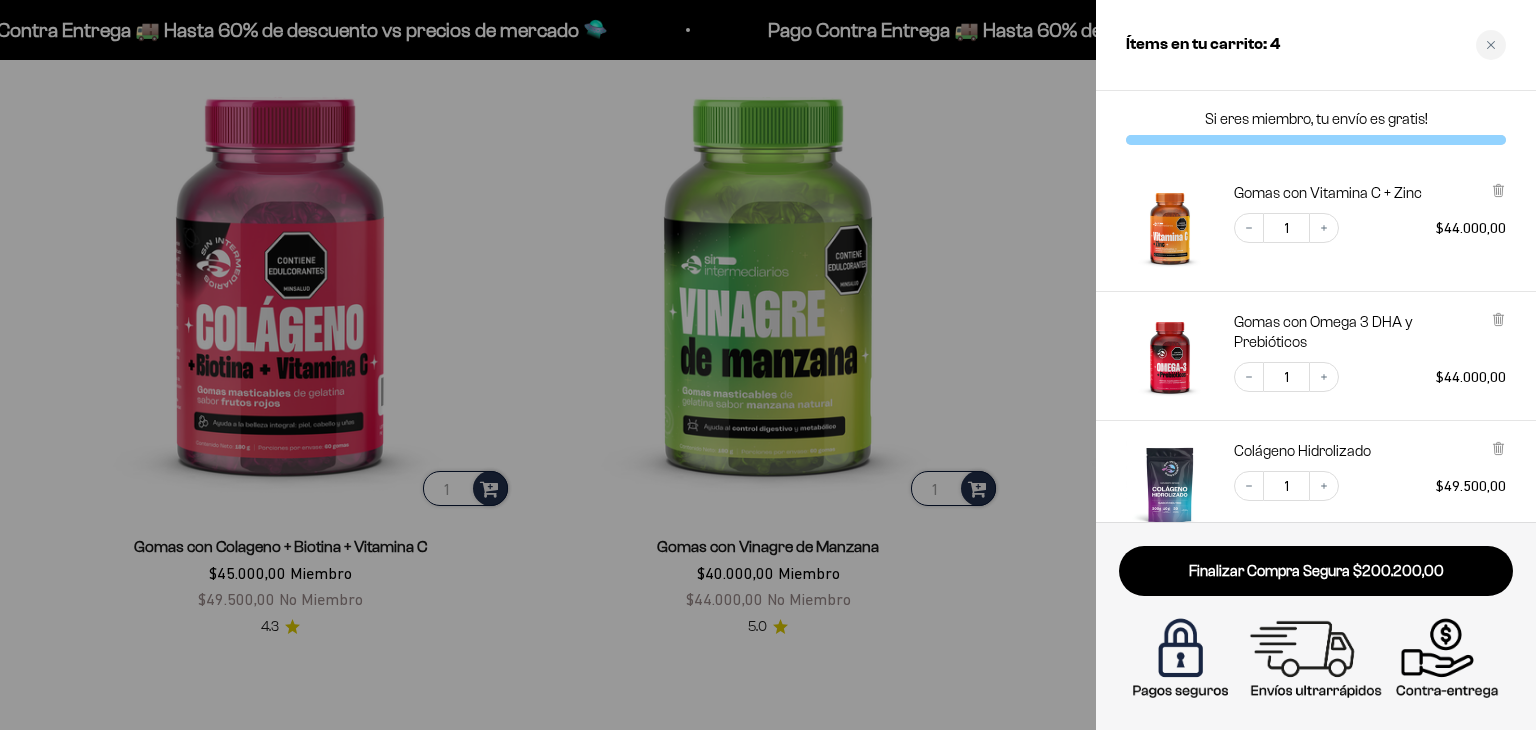 click at bounding box center [768, 365] 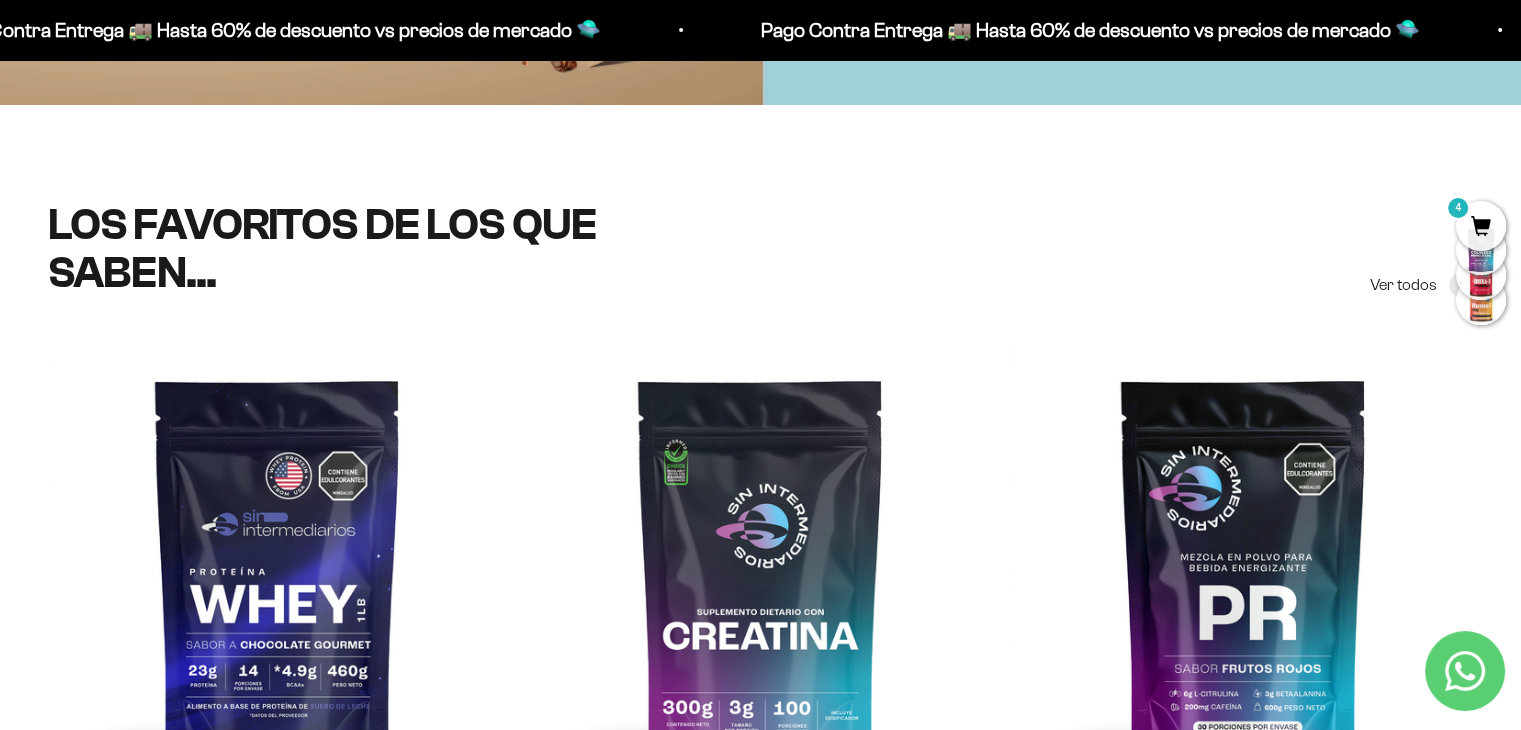 scroll, scrollTop: 0, scrollLeft: 0, axis: both 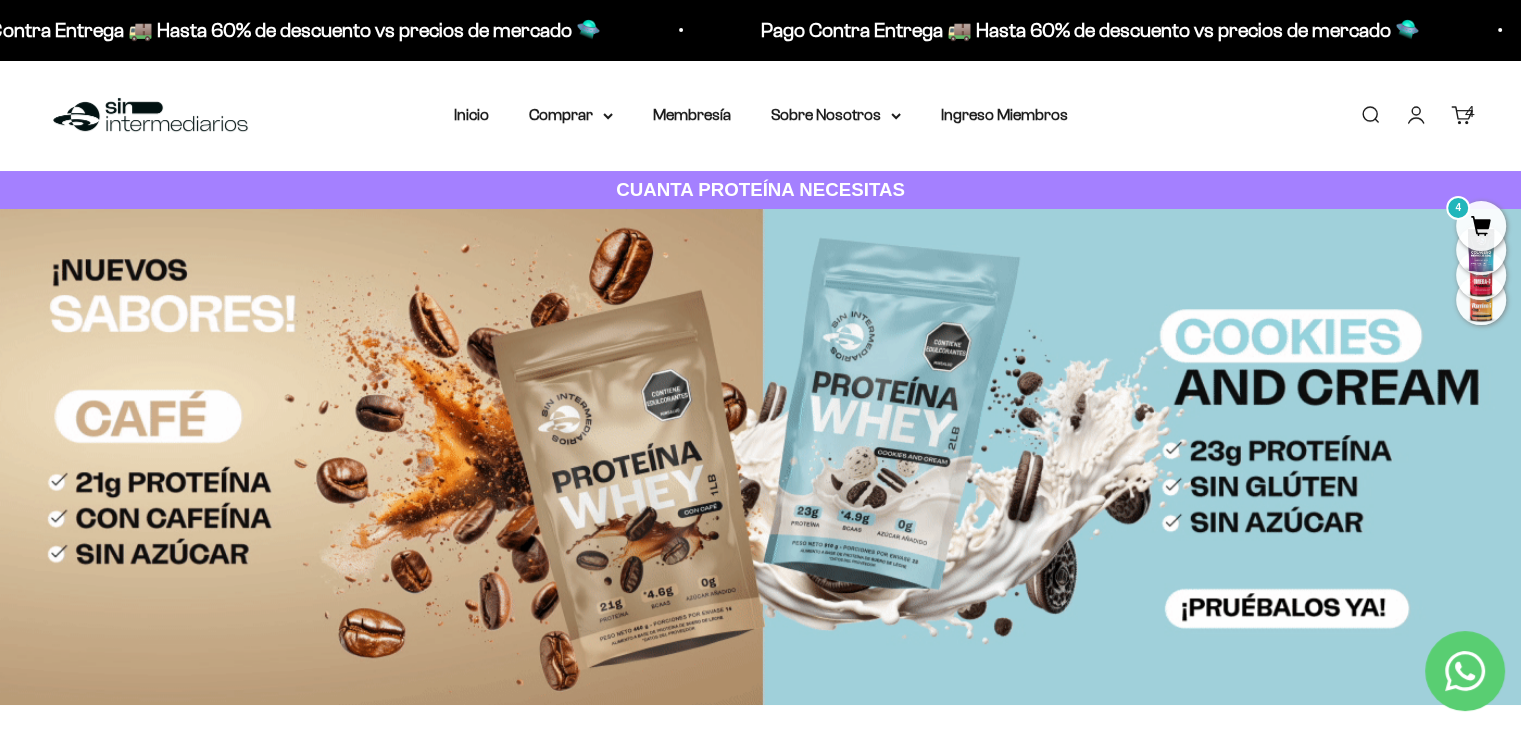 click on "Membresía" at bounding box center [692, 115] 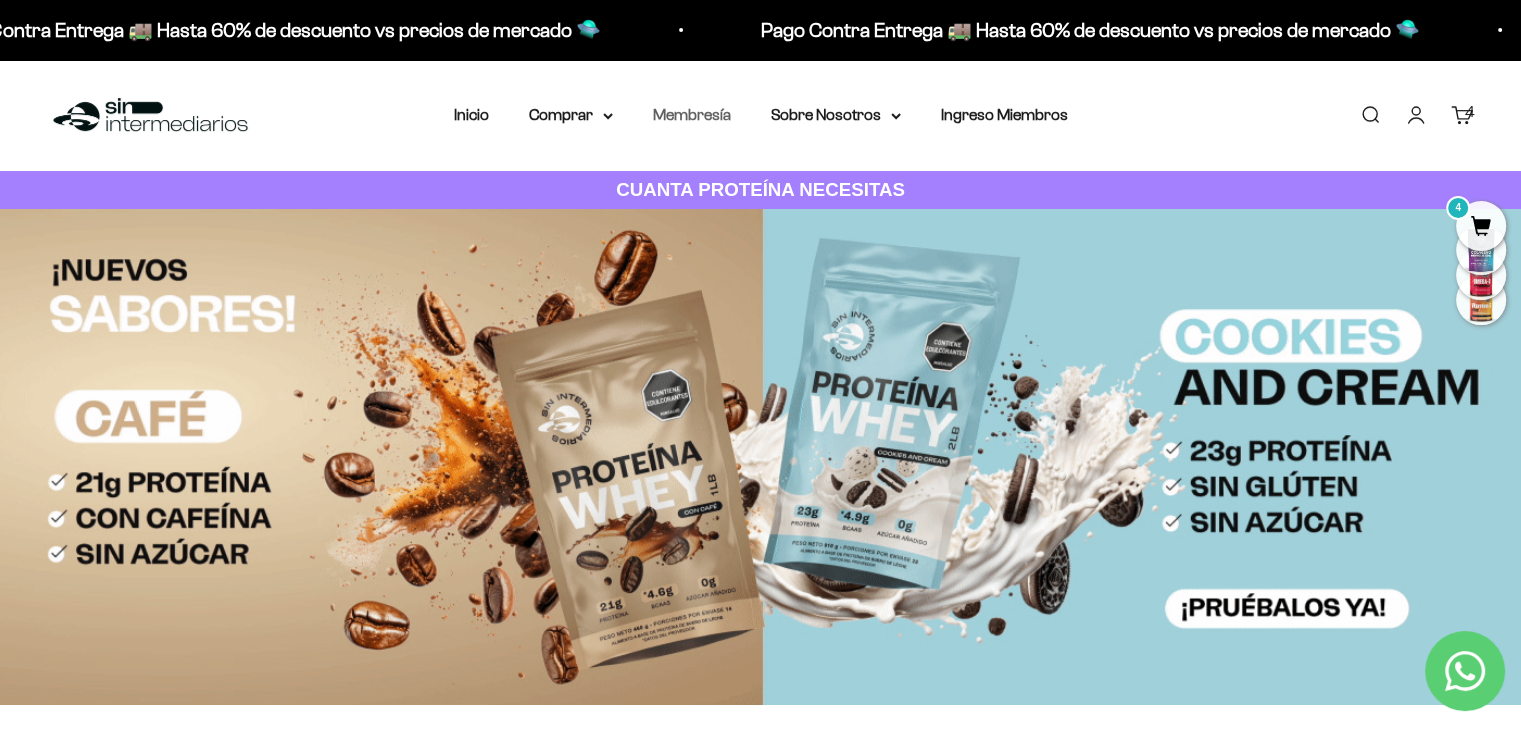 click on "Membresía" at bounding box center [692, 114] 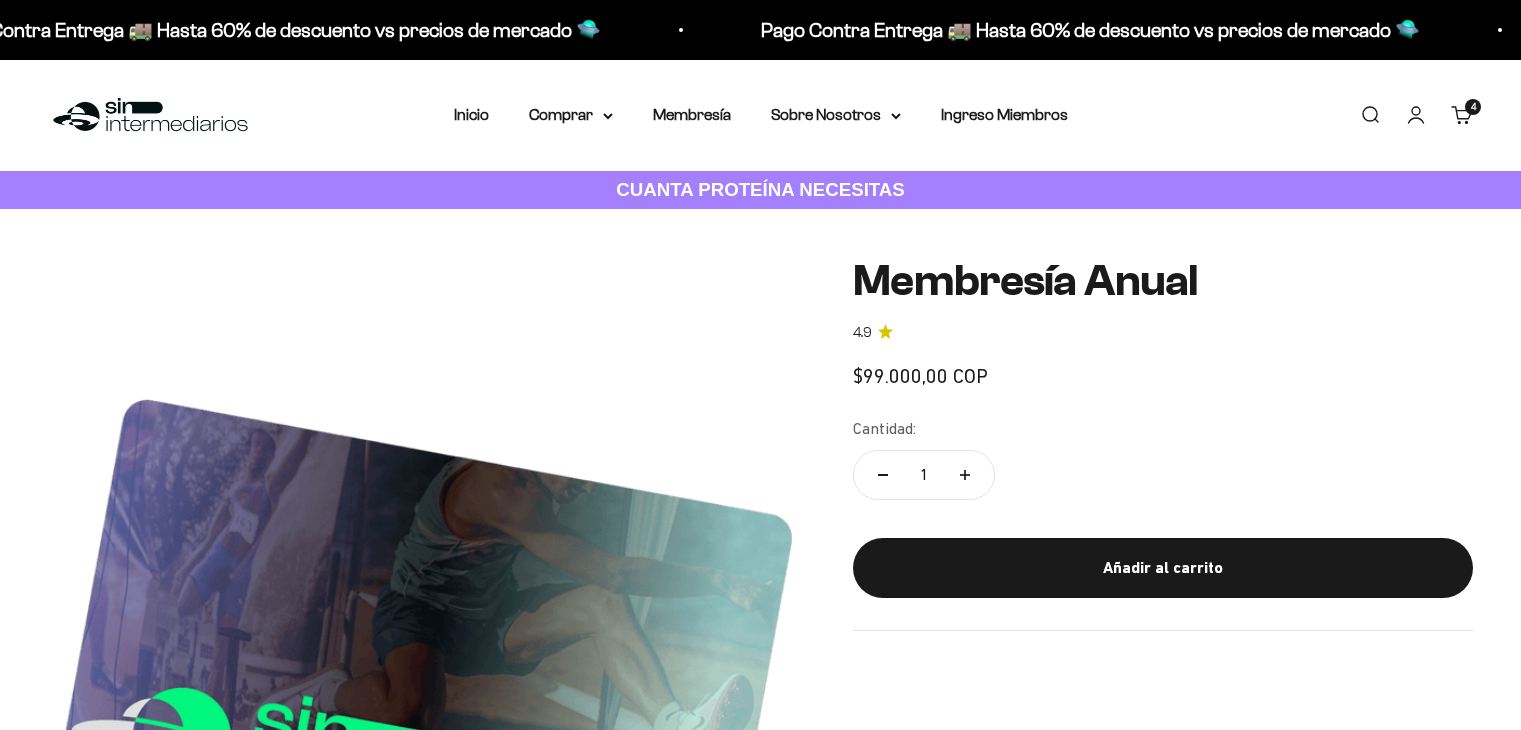 scroll, scrollTop: 0, scrollLeft: 0, axis: both 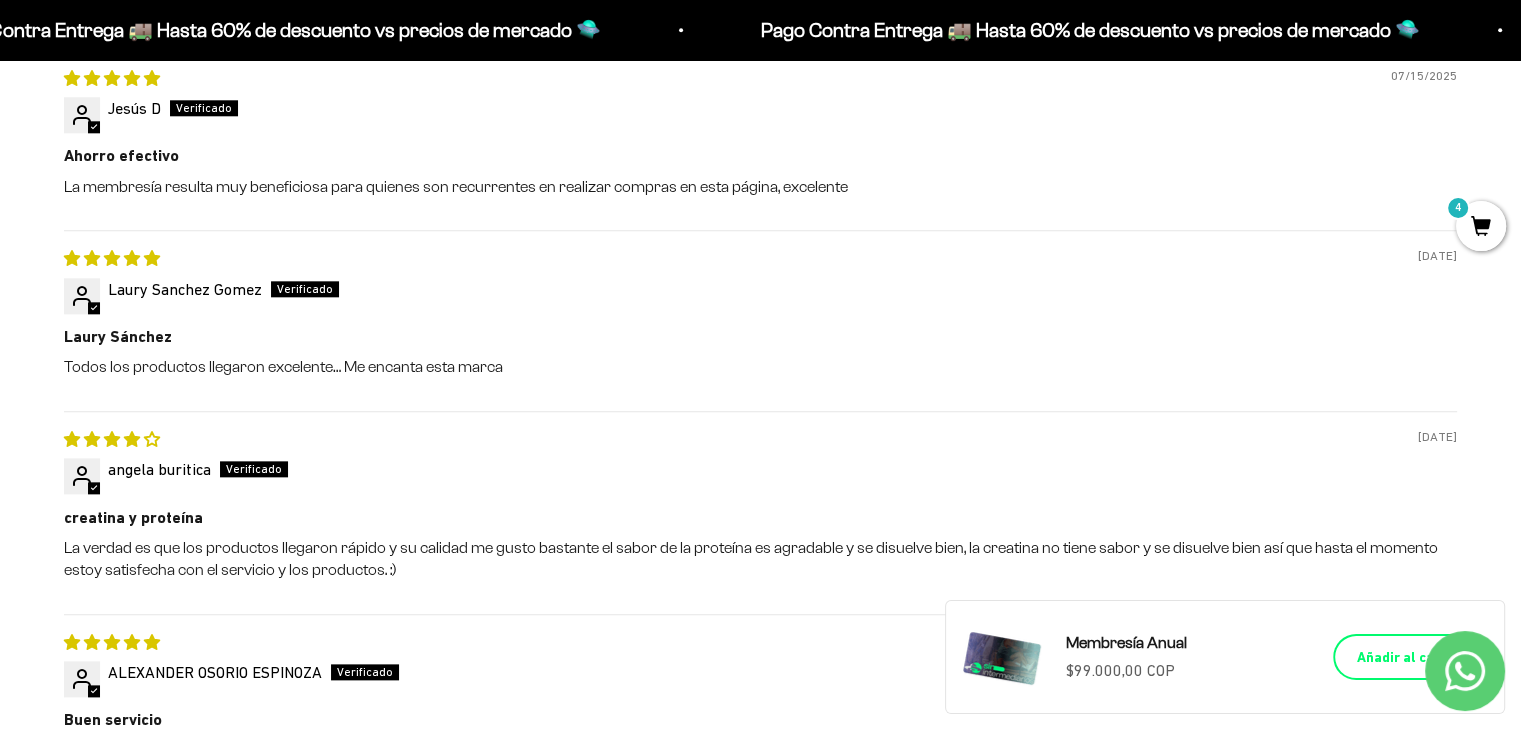 click on "Añadir al carrito" 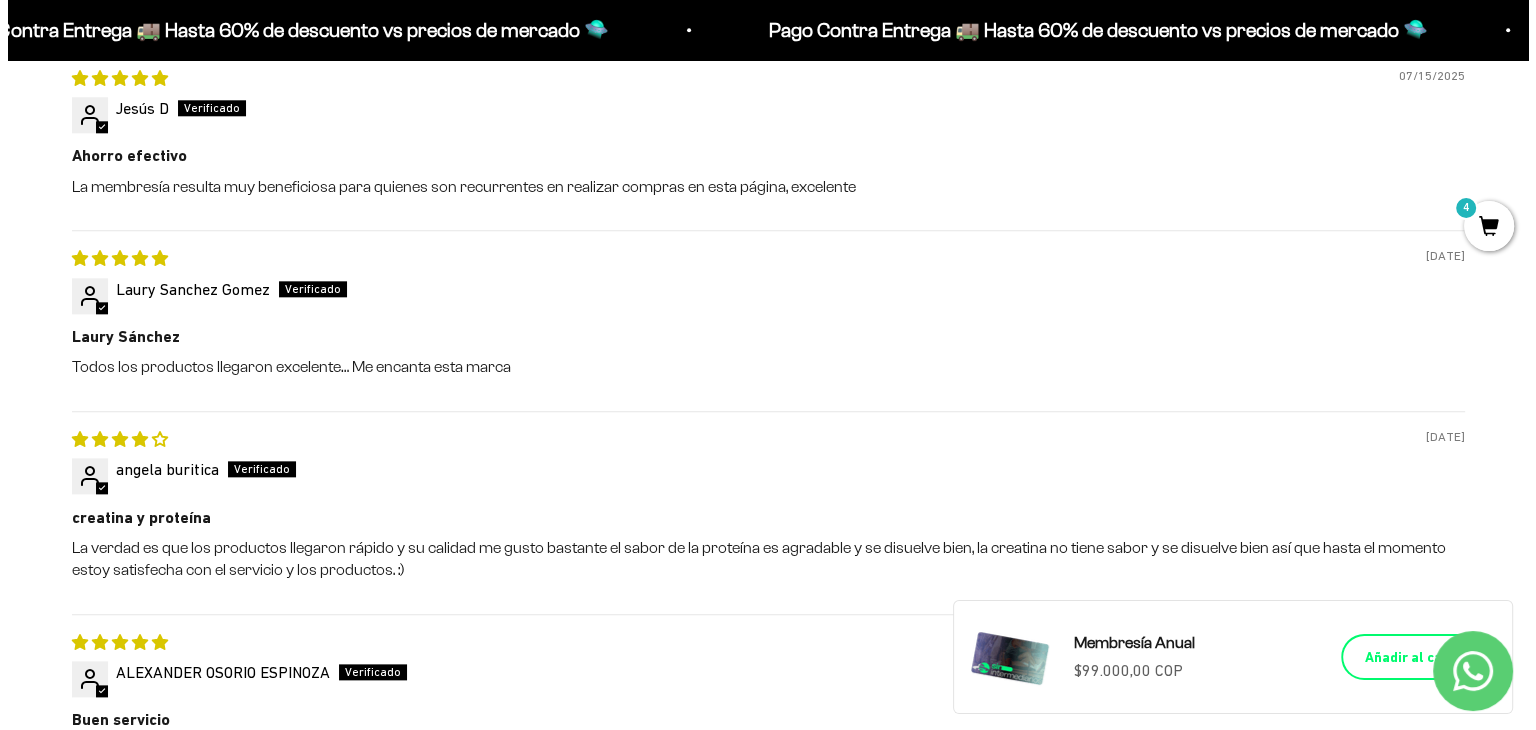 scroll, scrollTop: 2183, scrollLeft: 0, axis: vertical 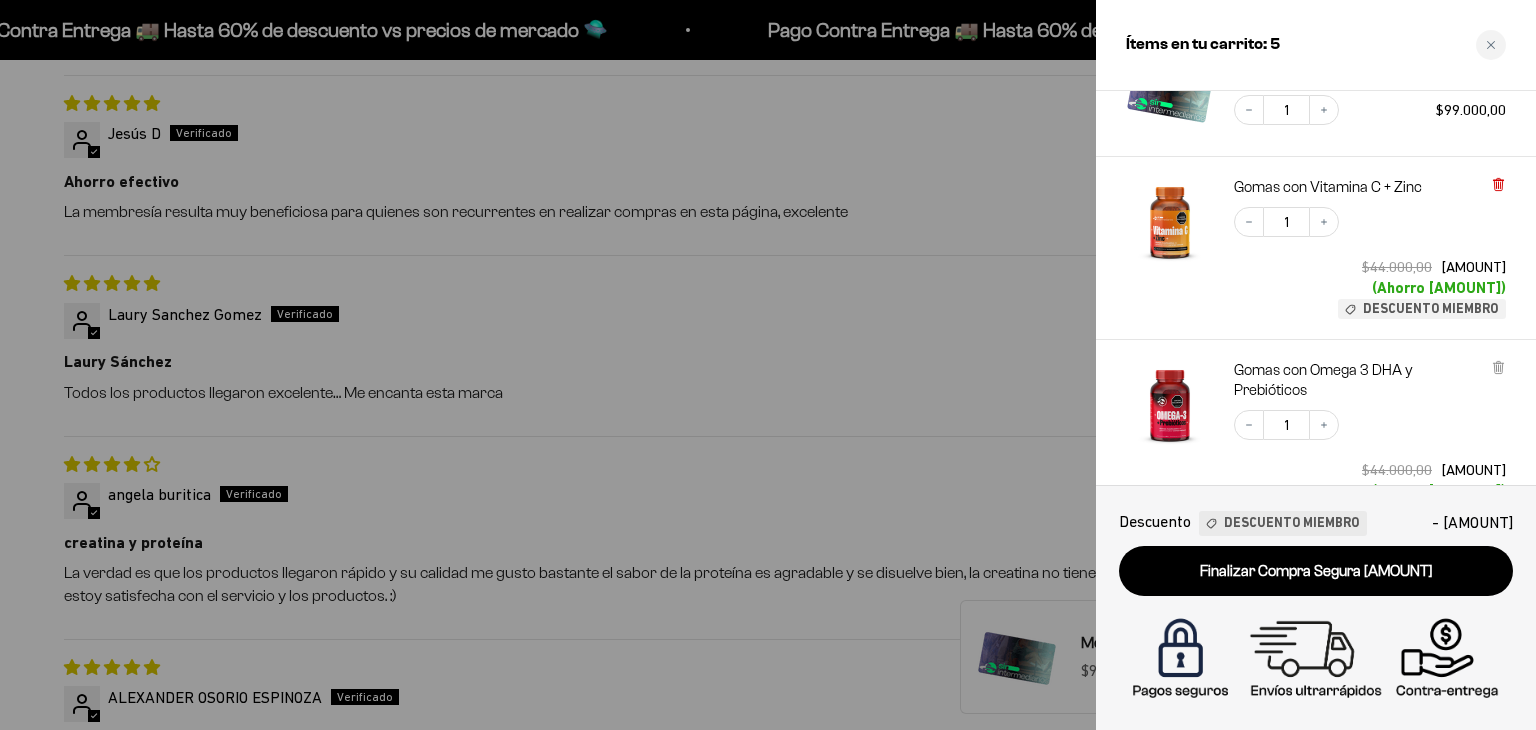 click 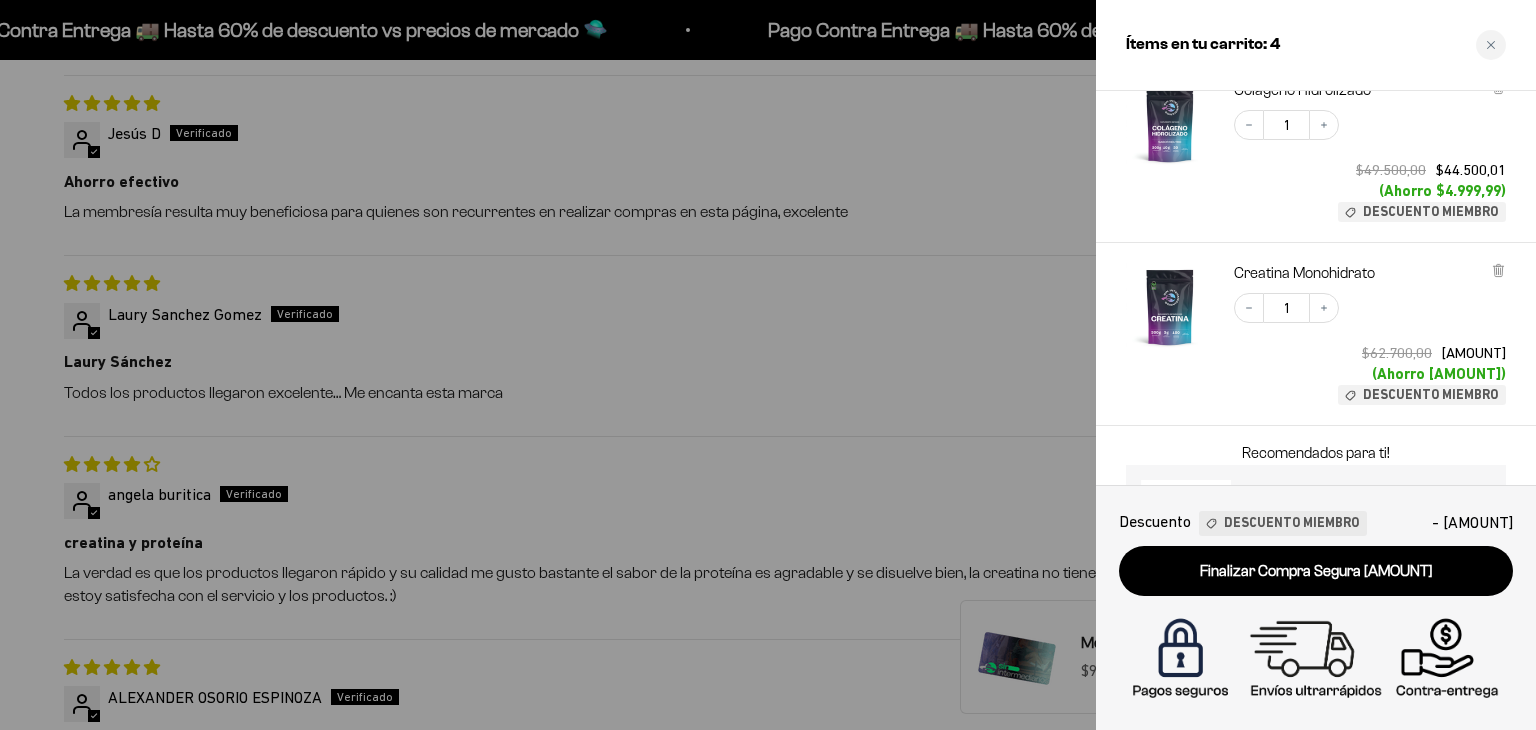 scroll, scrollTop: 551, scrollLeft: 0, axis: vertical 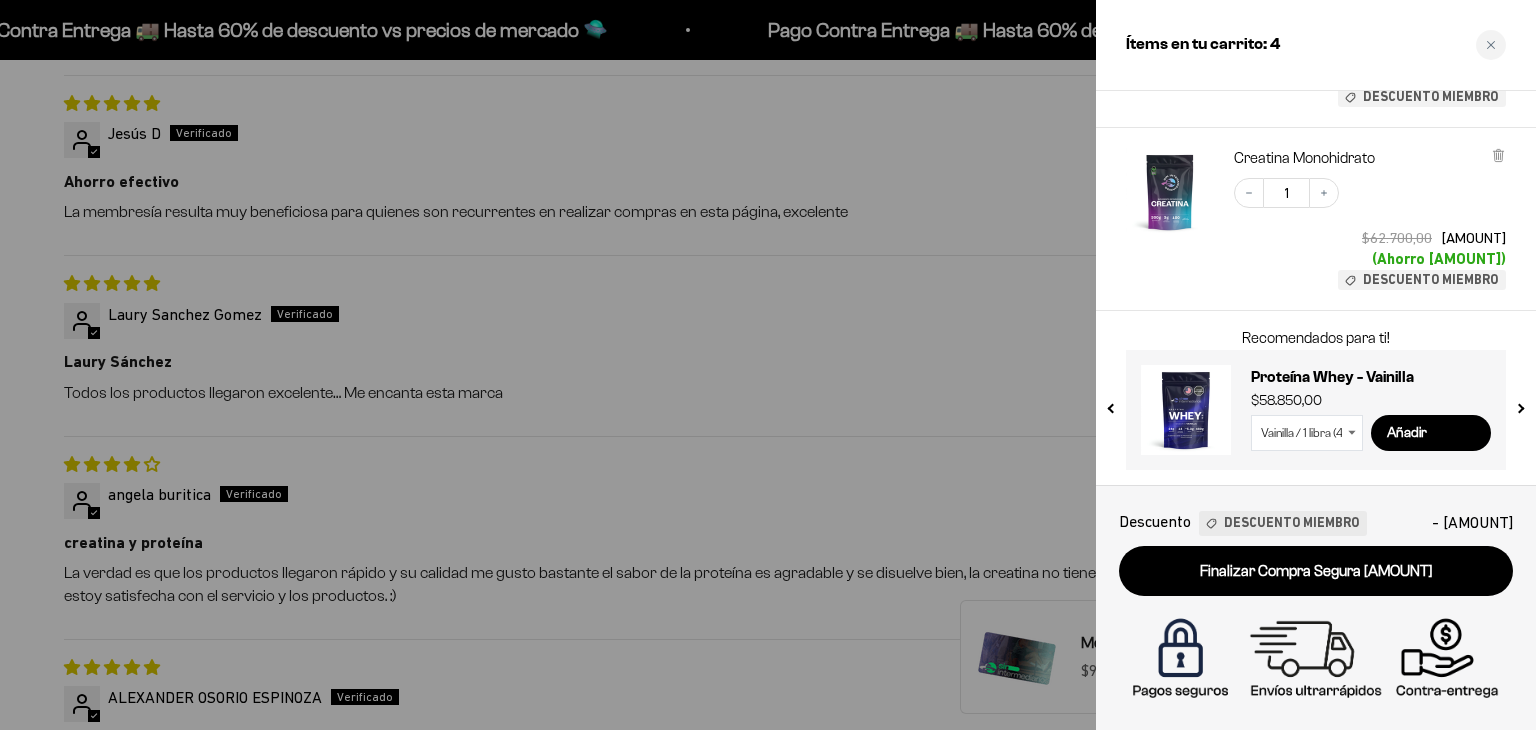 click at bounding box center [1519, 404] 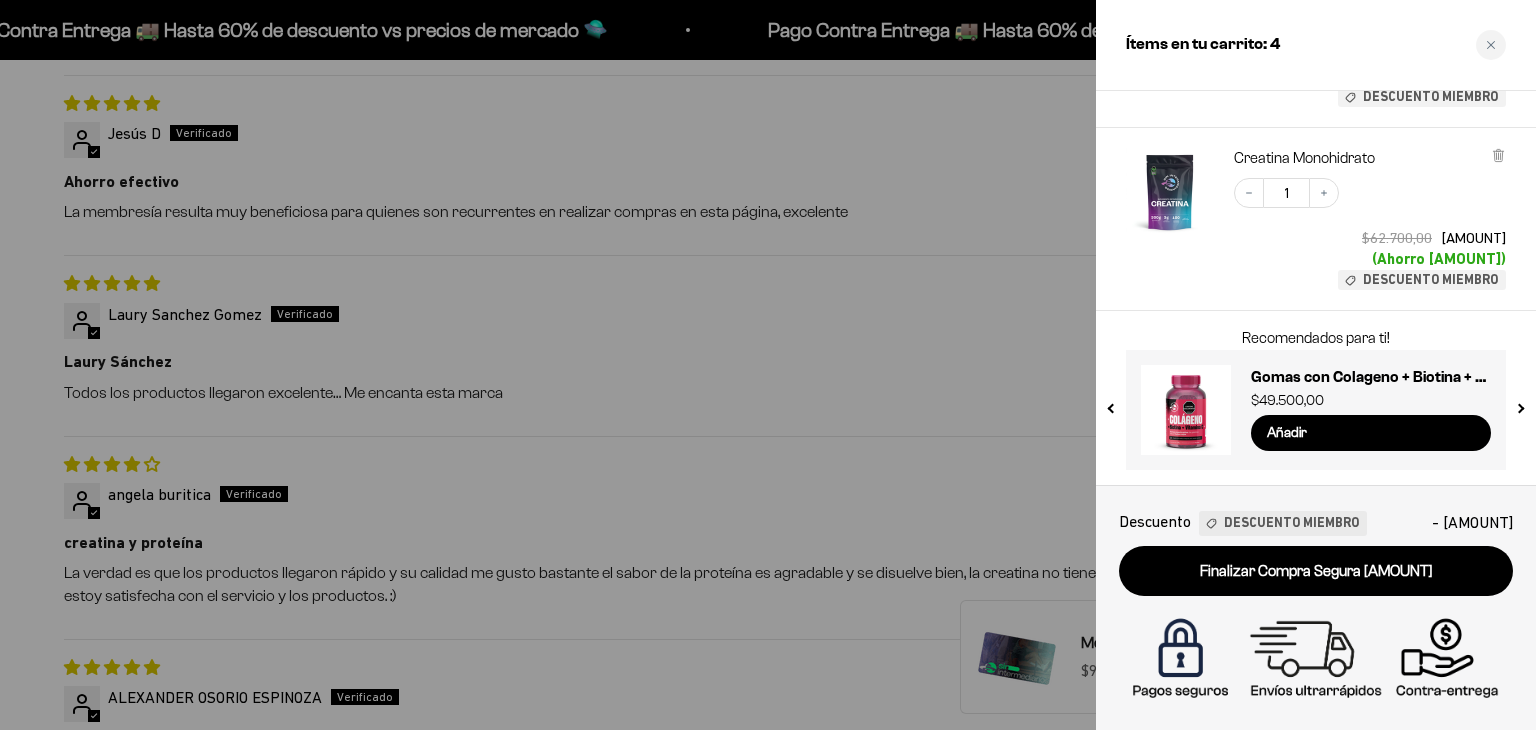 click at bounding box center [1519, 404] 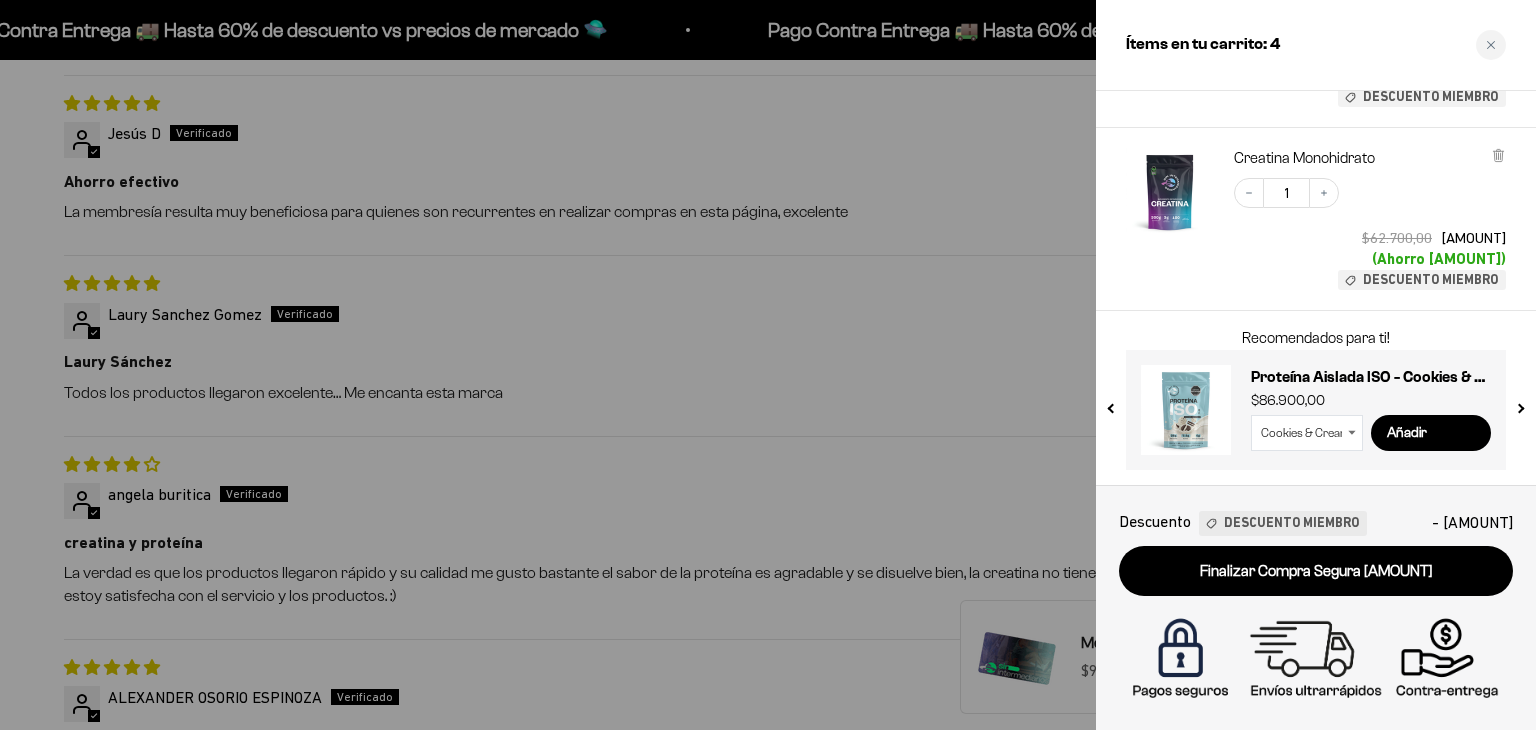 click at bounding box center (1519, 404) 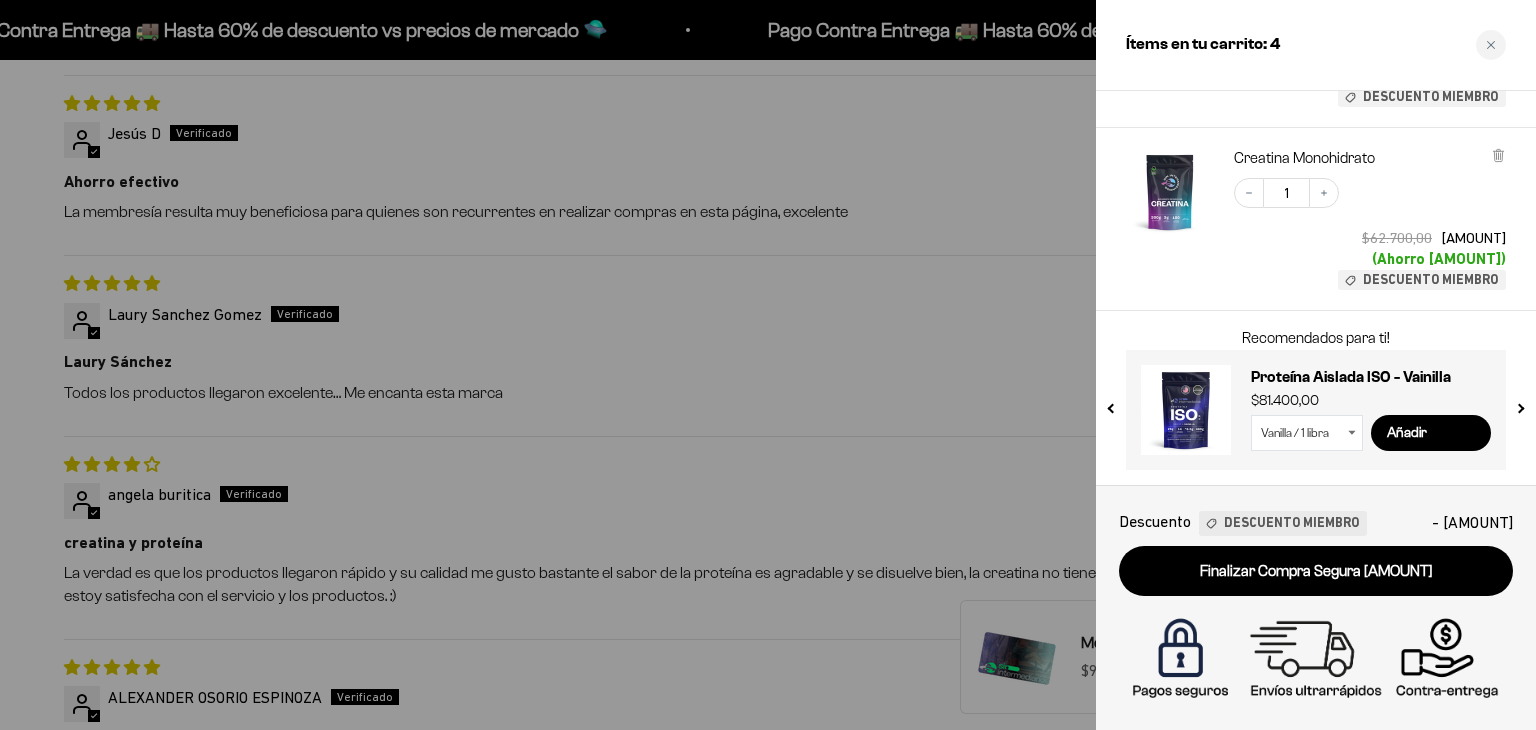 click at bounding box center (1519, 404) 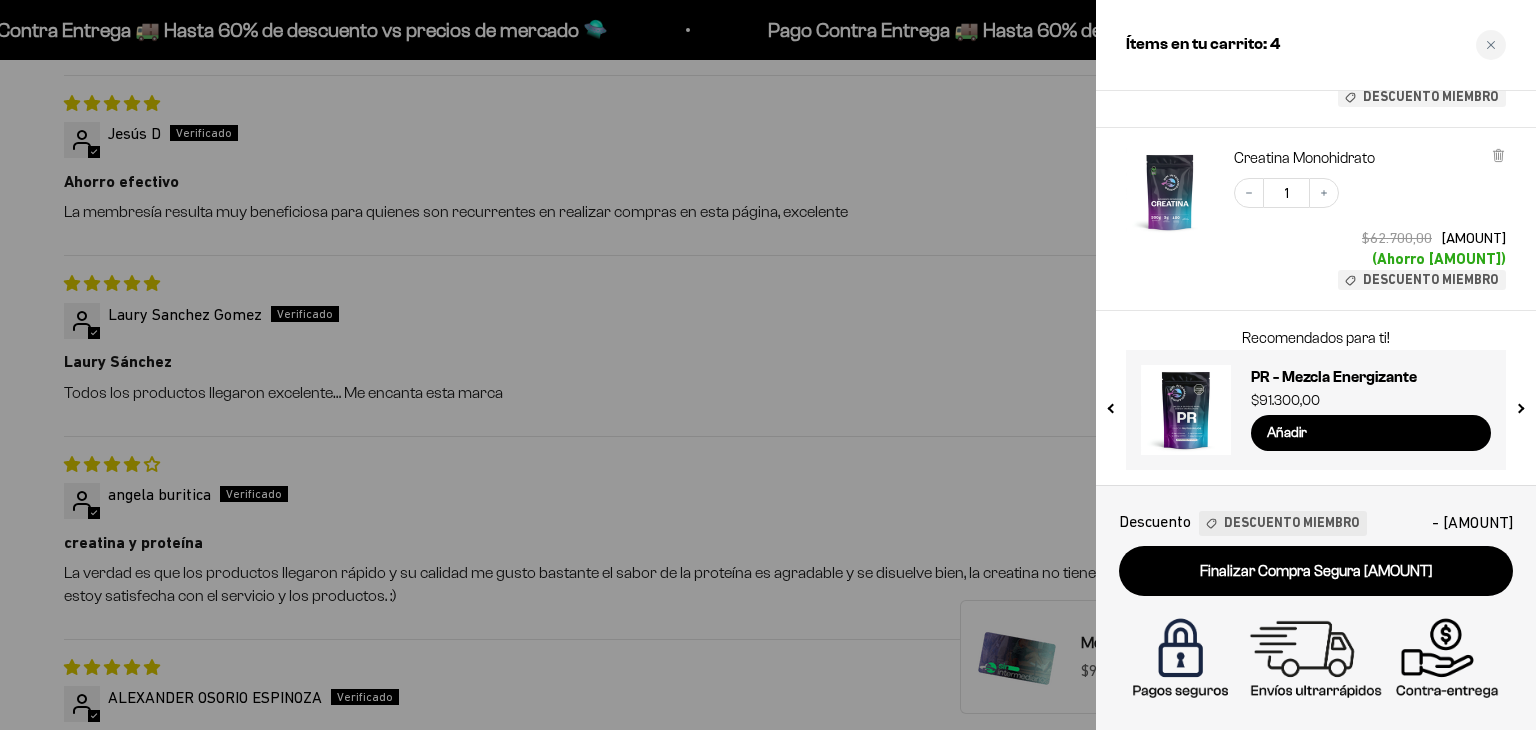 click at bounding box center (1519, 404) 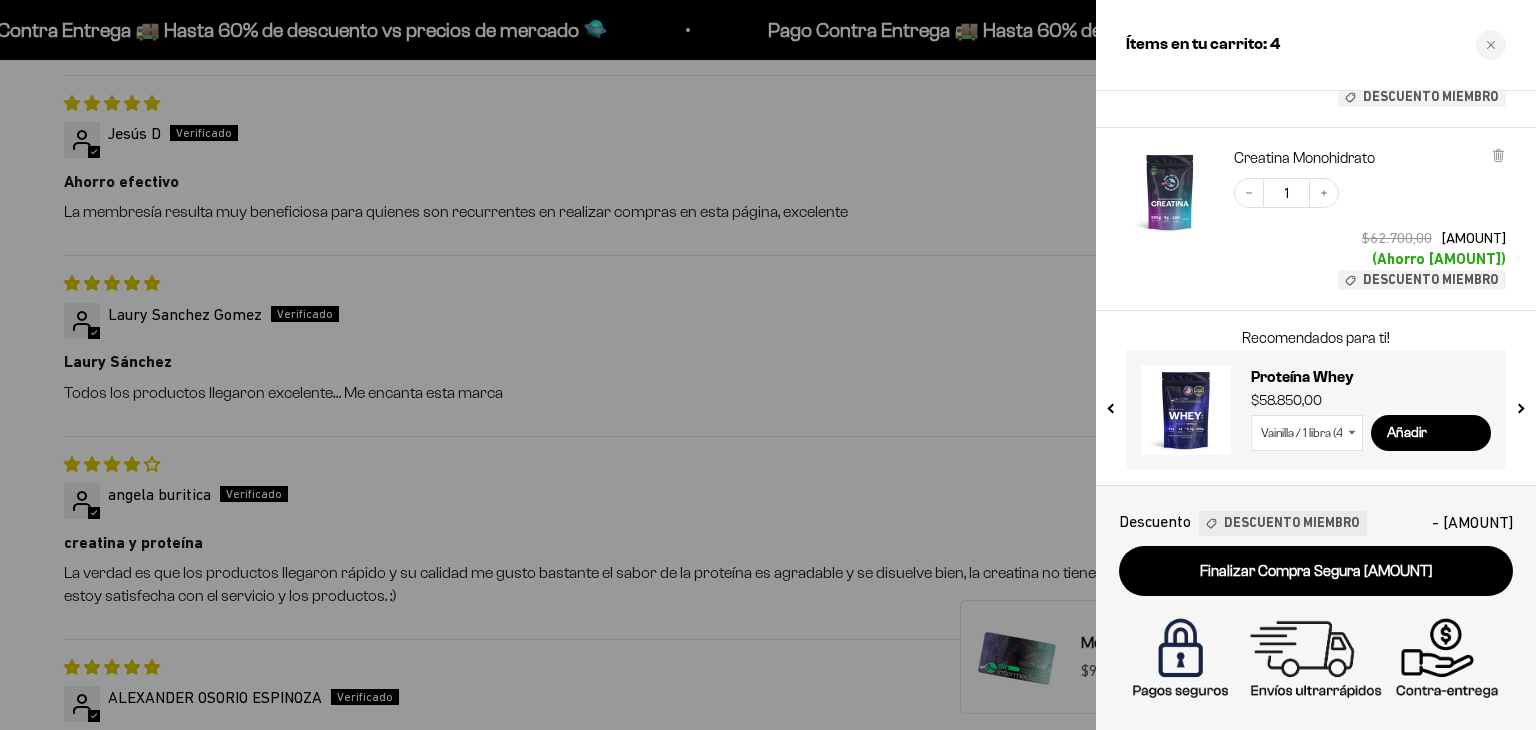 click at bounding box center (1519, 404) 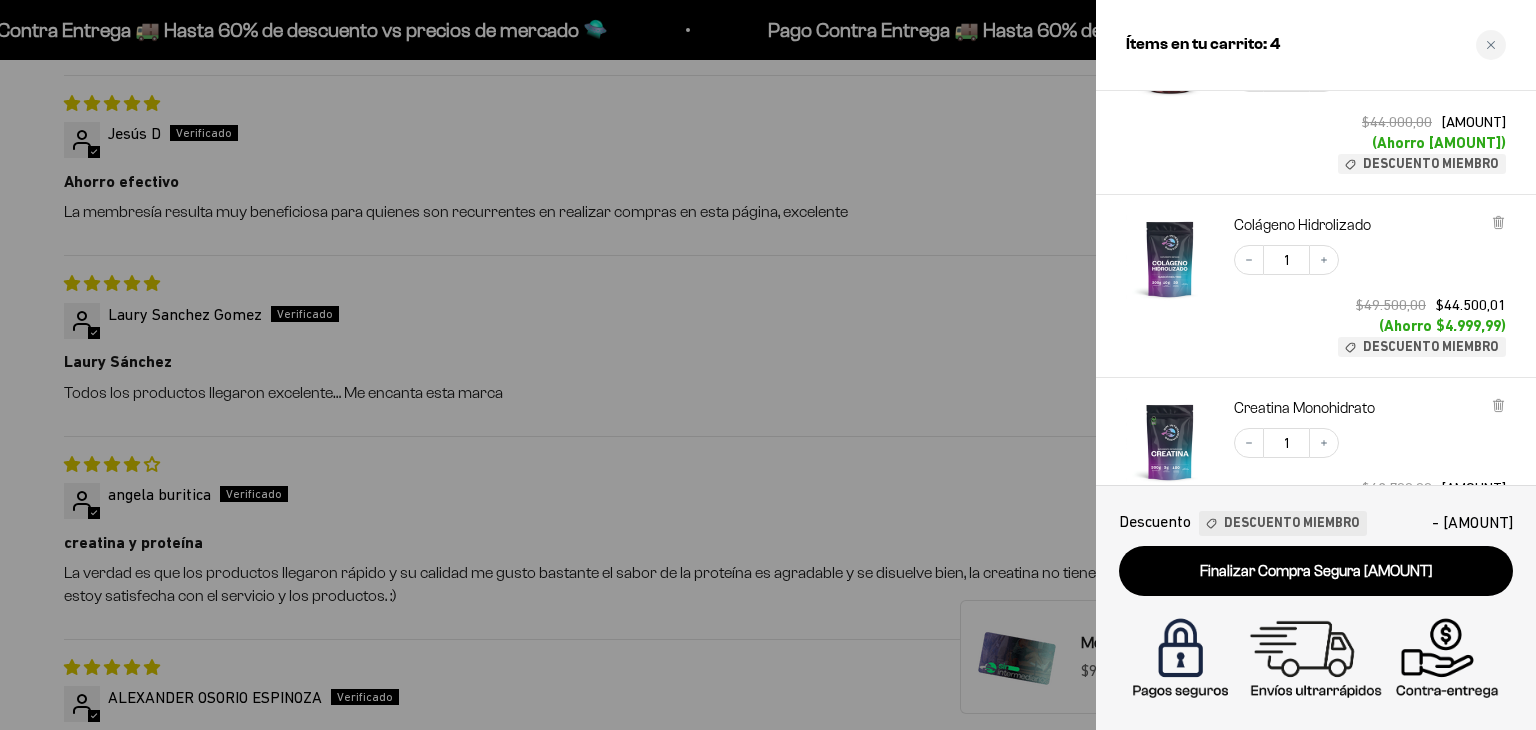 scroll, scrollTop: 0, scrollLeft: 0, axis: both 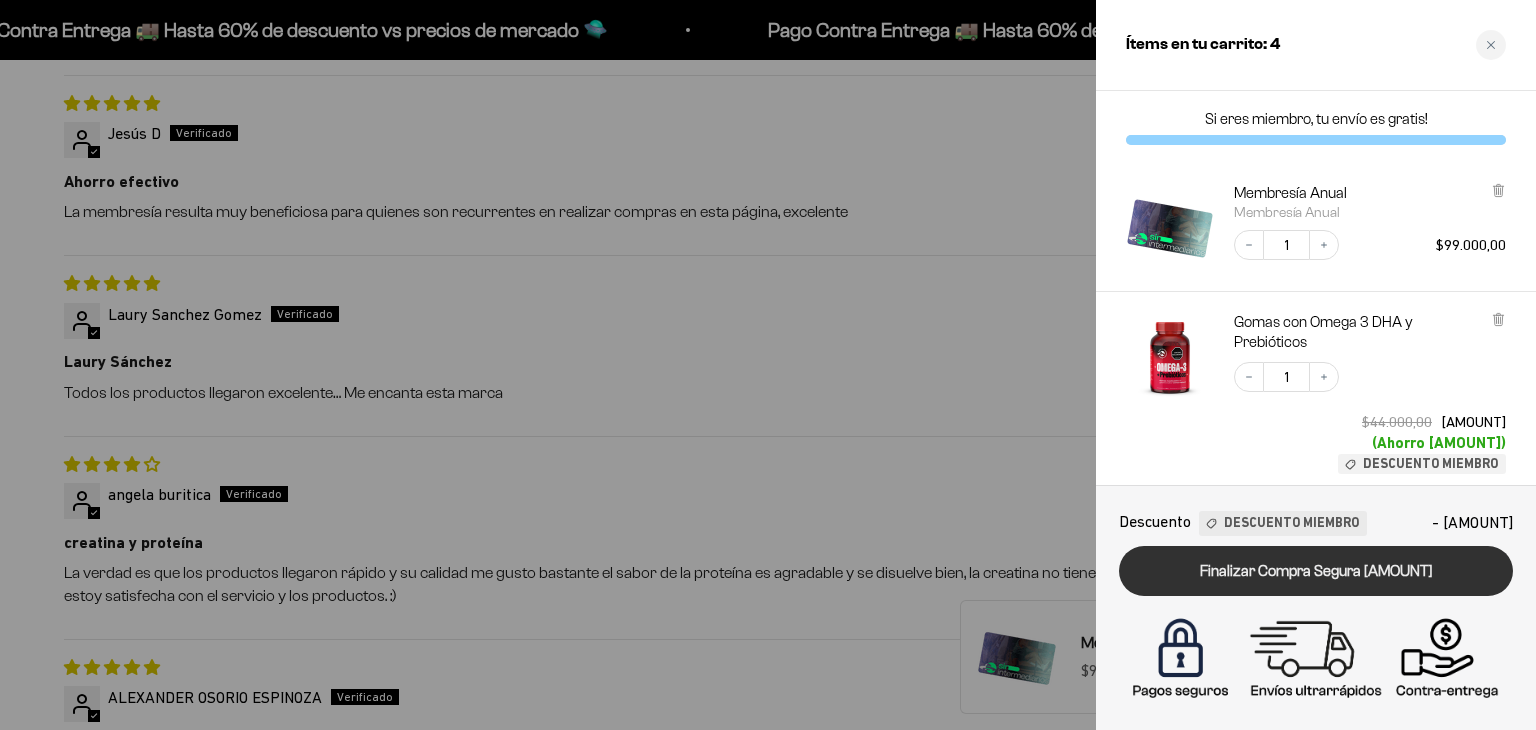 click on "Finalizar Compra Segura $239.422,24" at bounding box center (1316, 571) 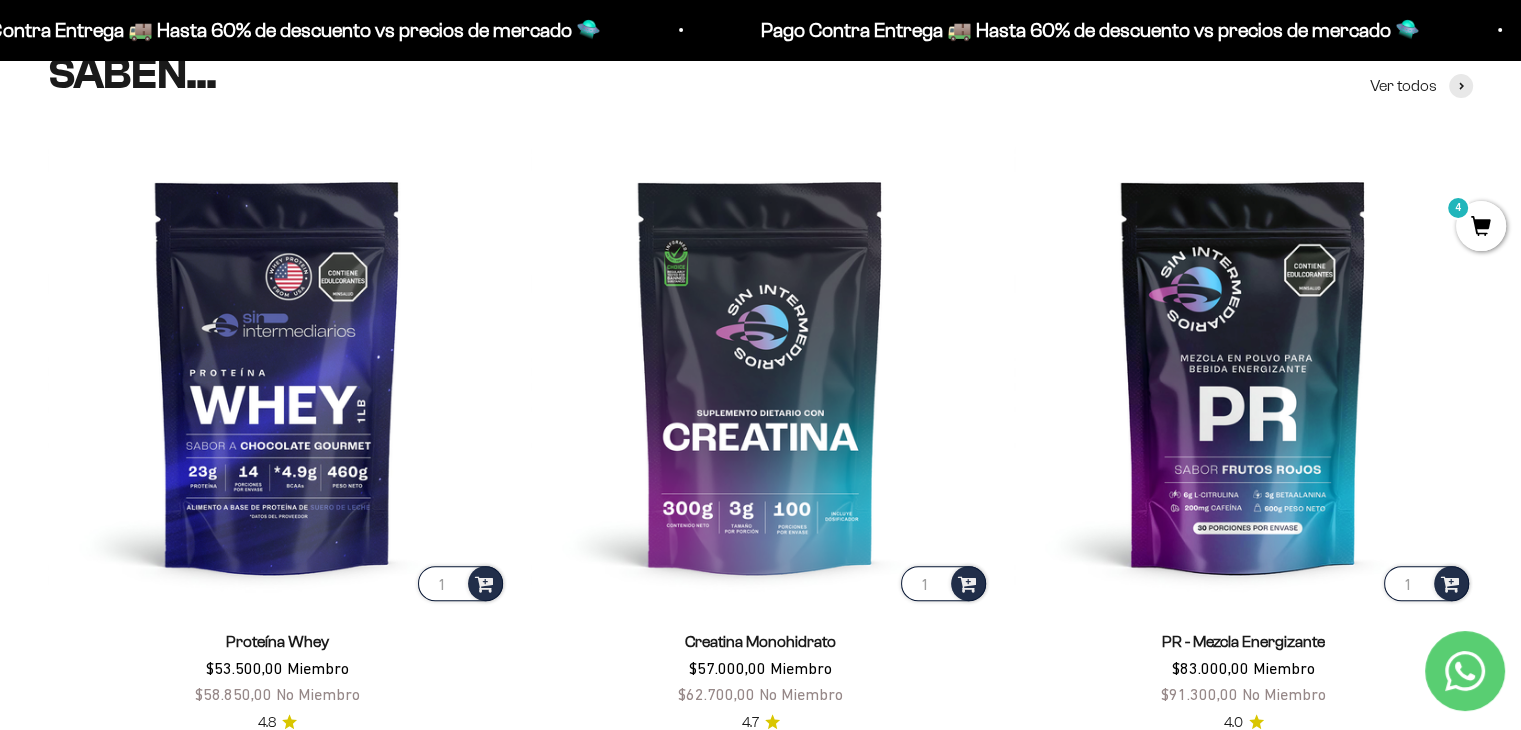 scroll, scrollTop: 900, scrollLeft: 0, axis: vertical 